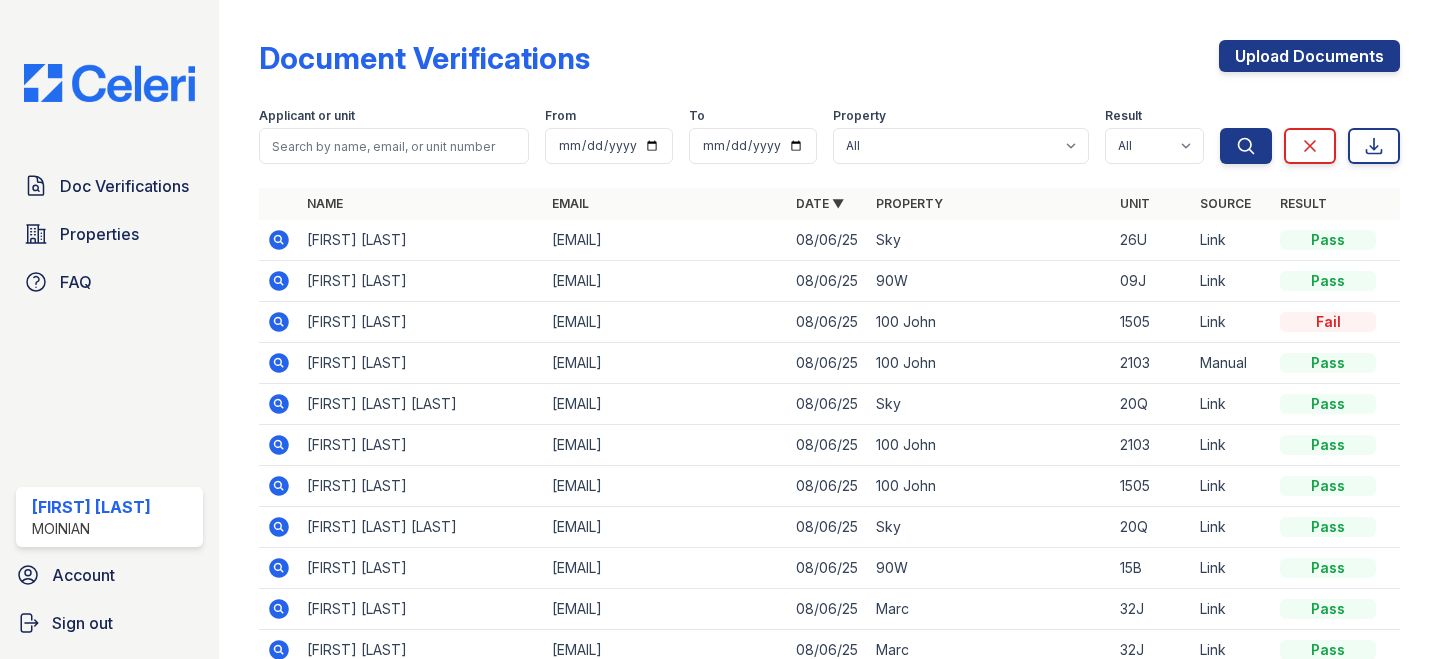 scroll, scrollTop: 0, scrollLeft: 0, axis: both 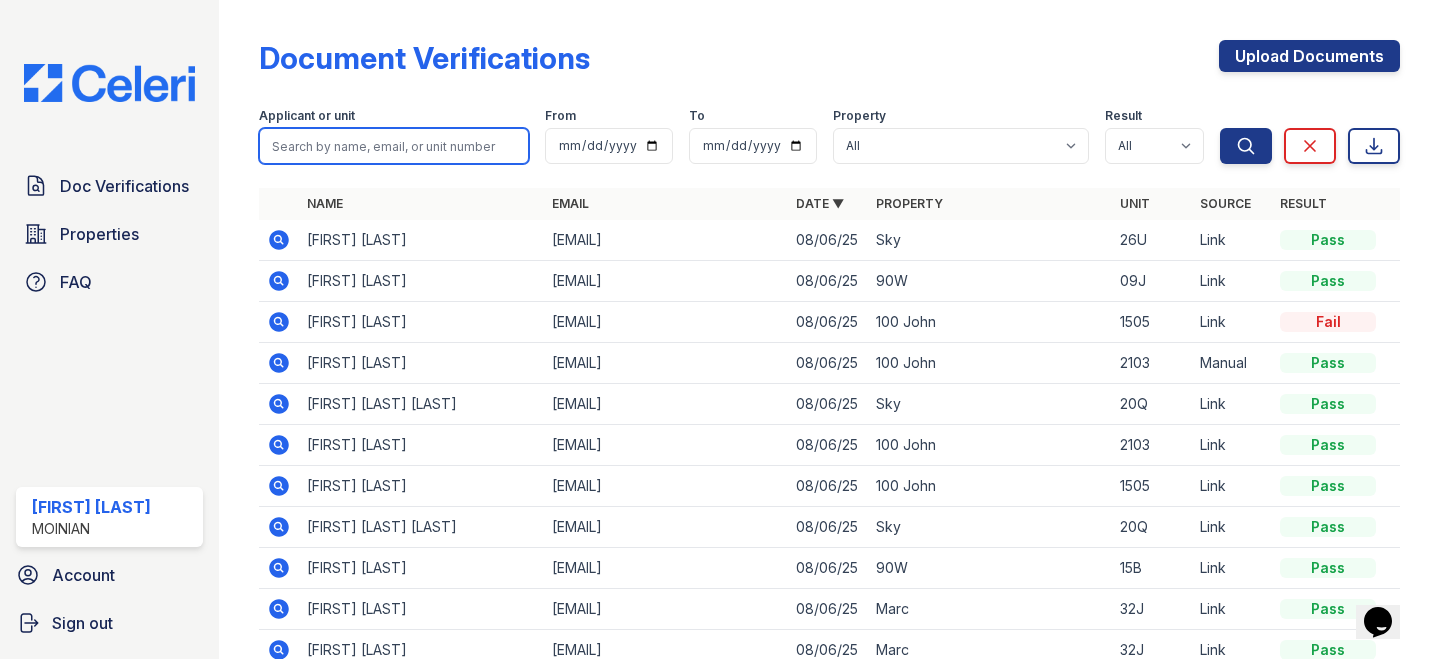 click at bounding box center [394, 146] 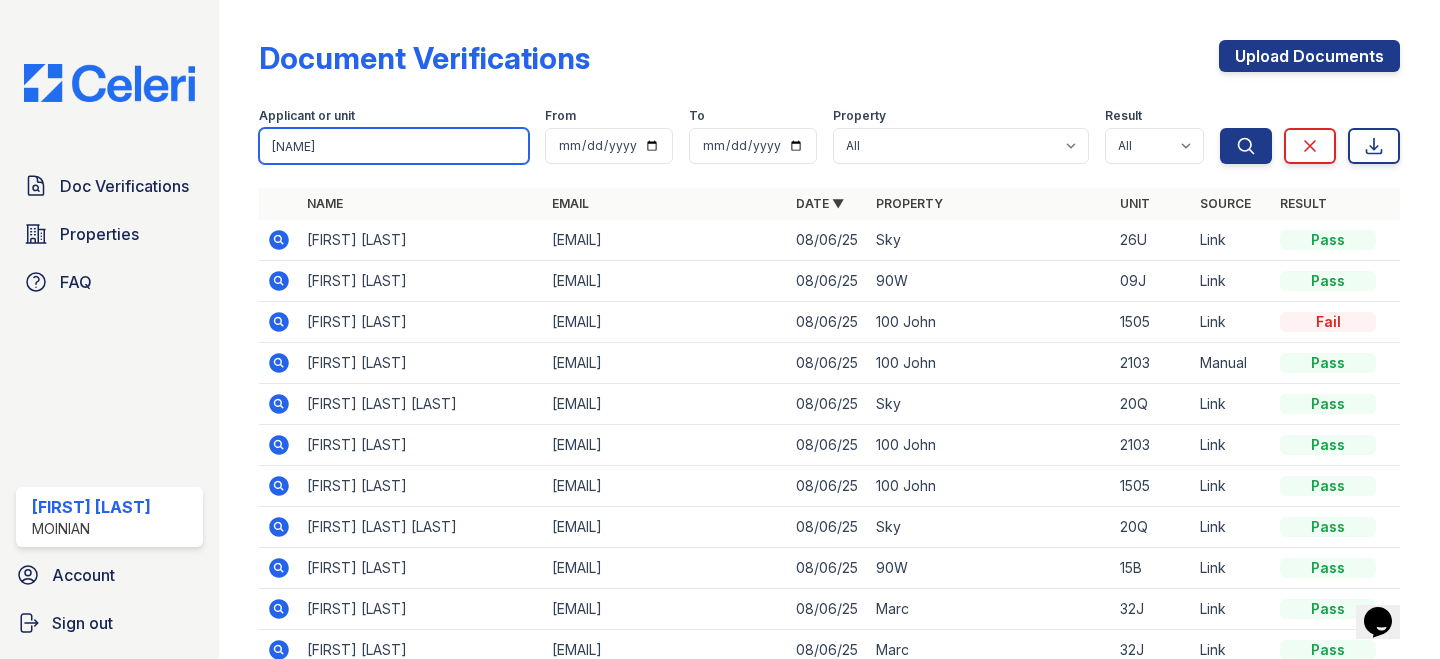 type on "nicolas" 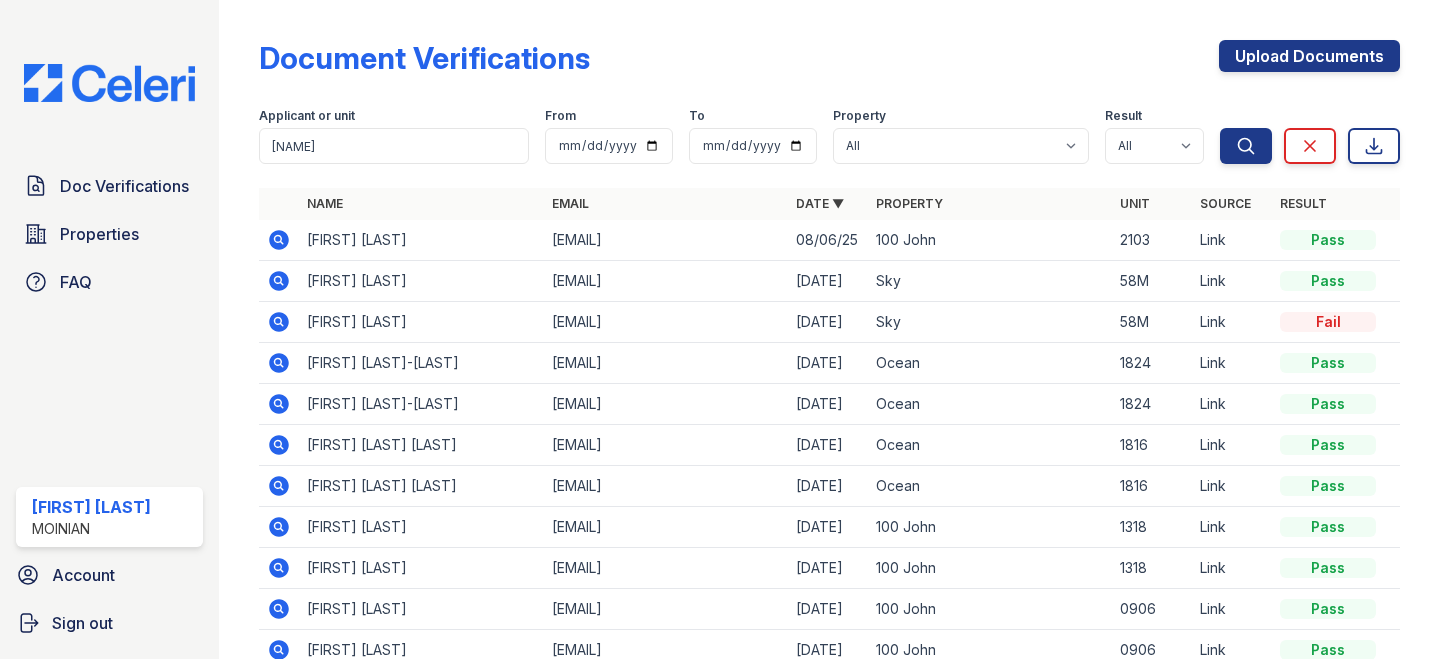 click 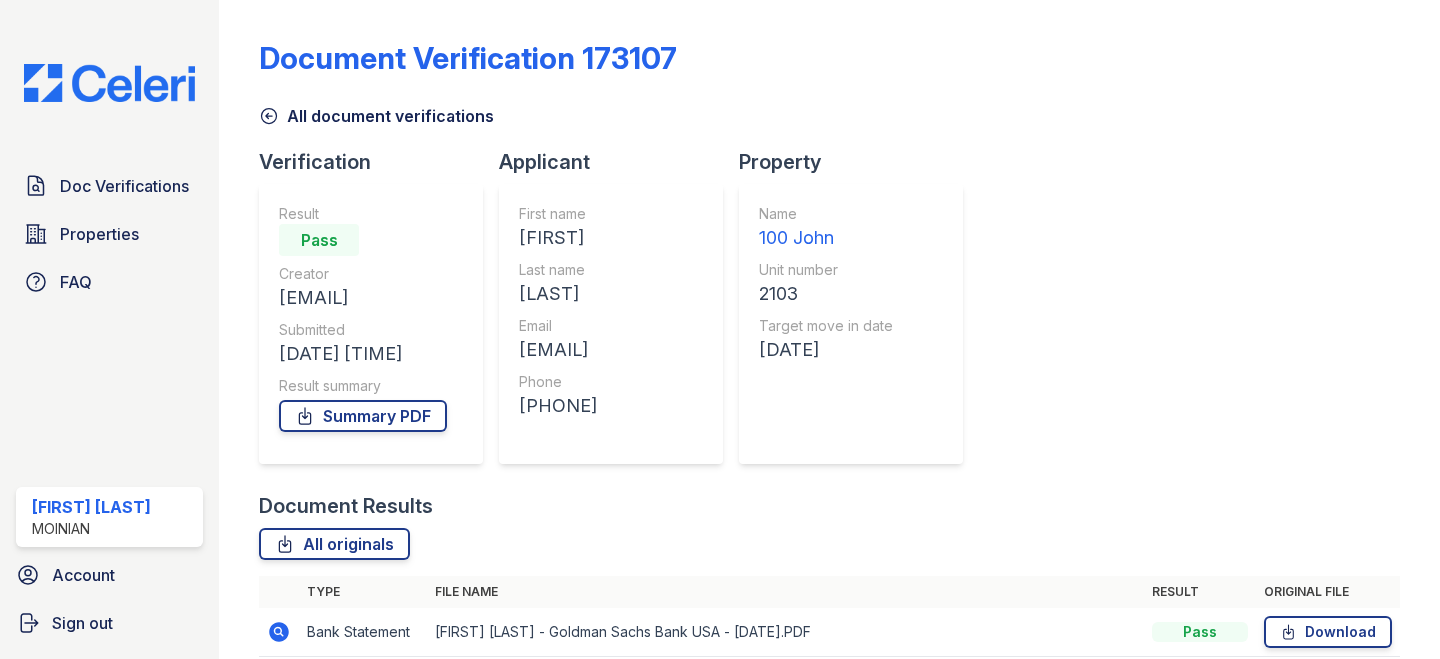 scroll, scrollTop: 0, scrollLeft: 0, axis: both 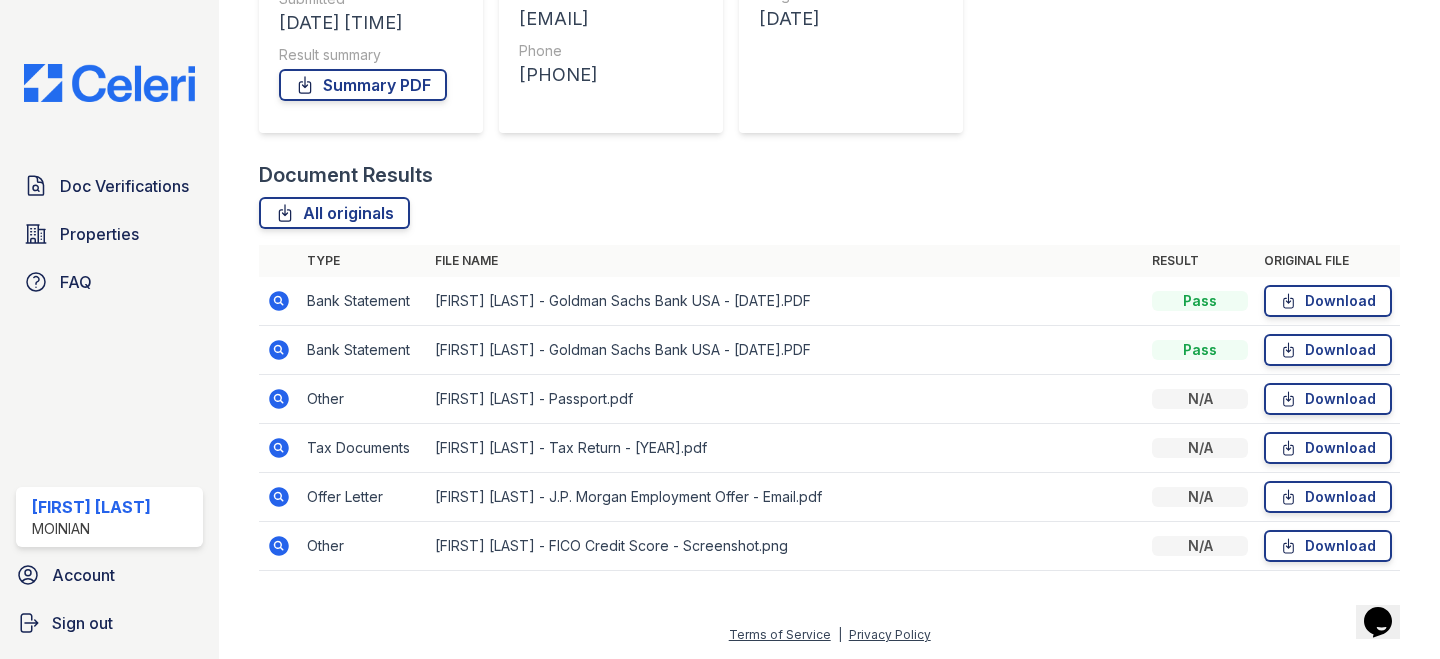 click 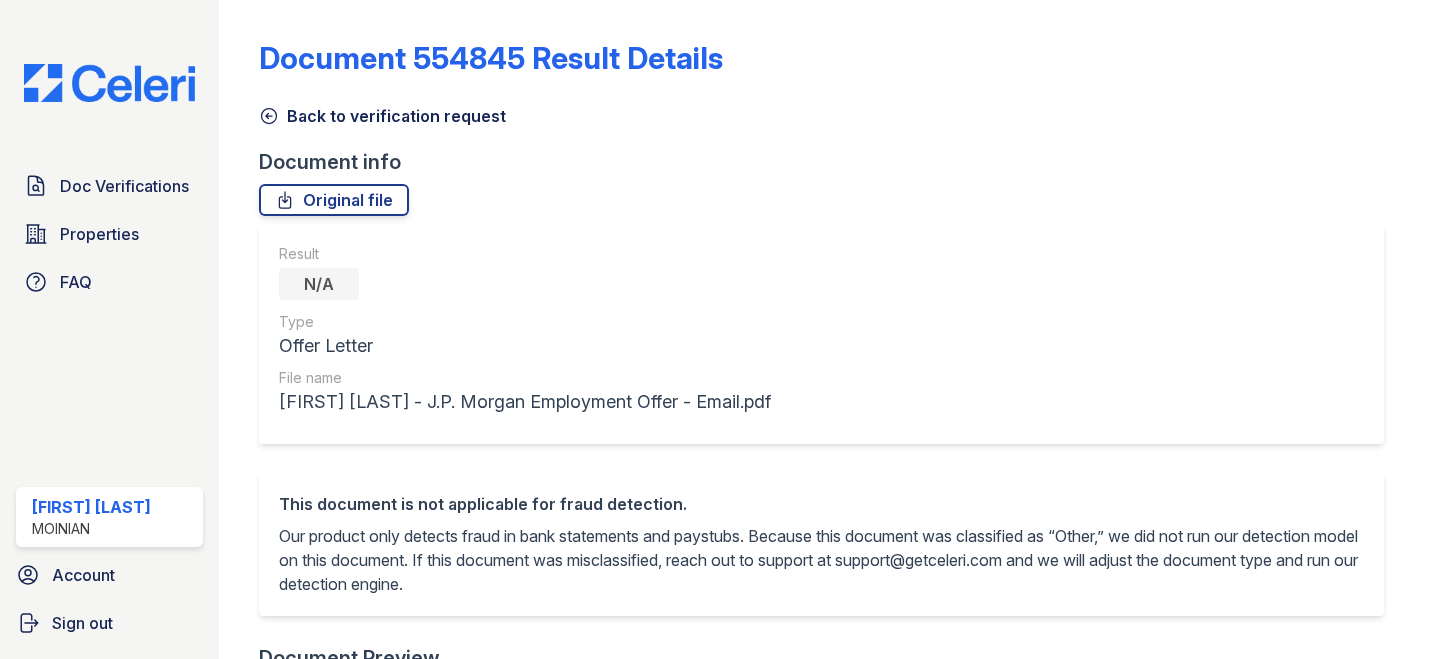 scroll, scrollTop: 0, scrollLeft: 0, axis: both 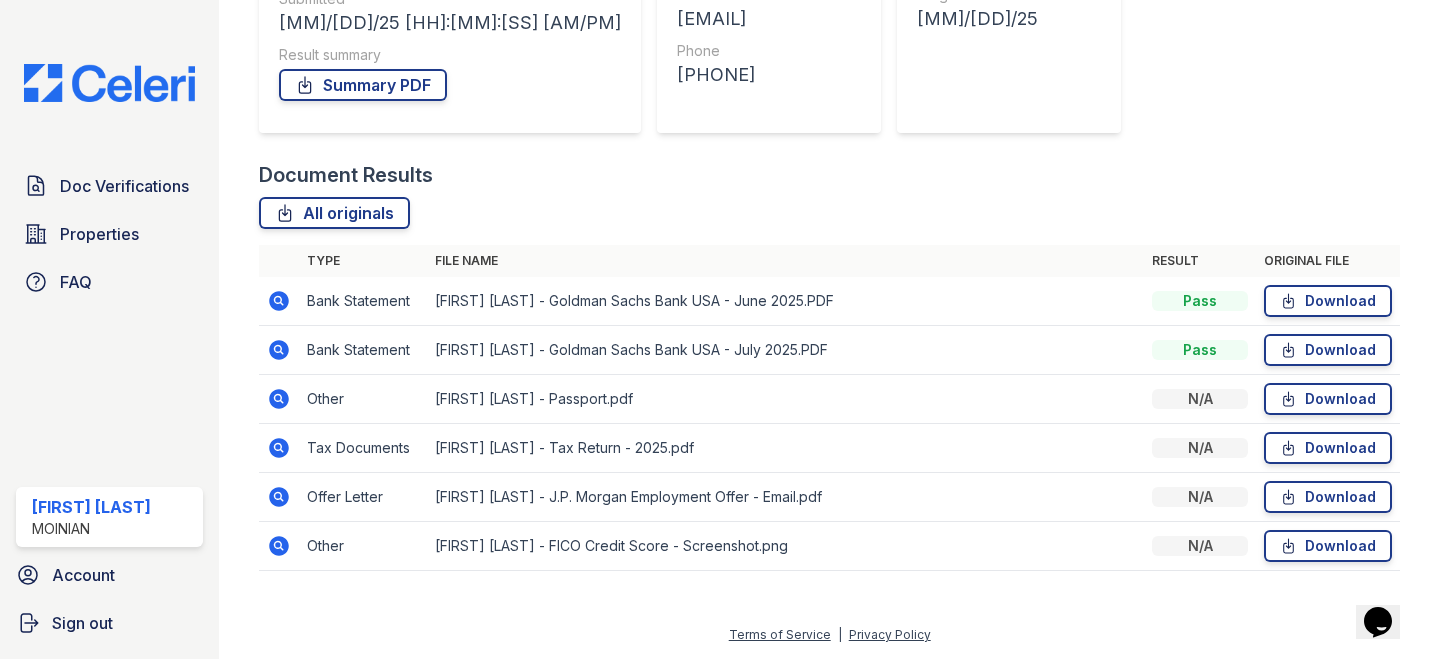 click 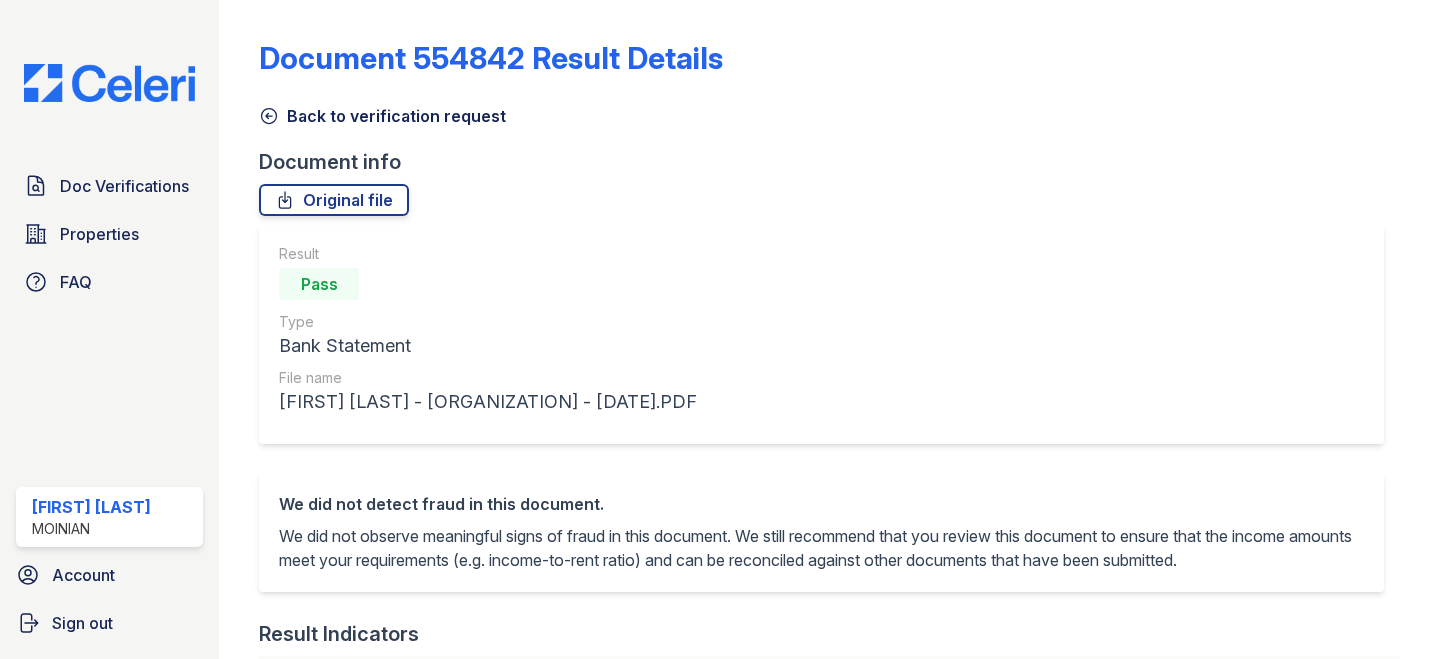 scroll, scrollTop: 0, scrollLeft: 0, axis: both 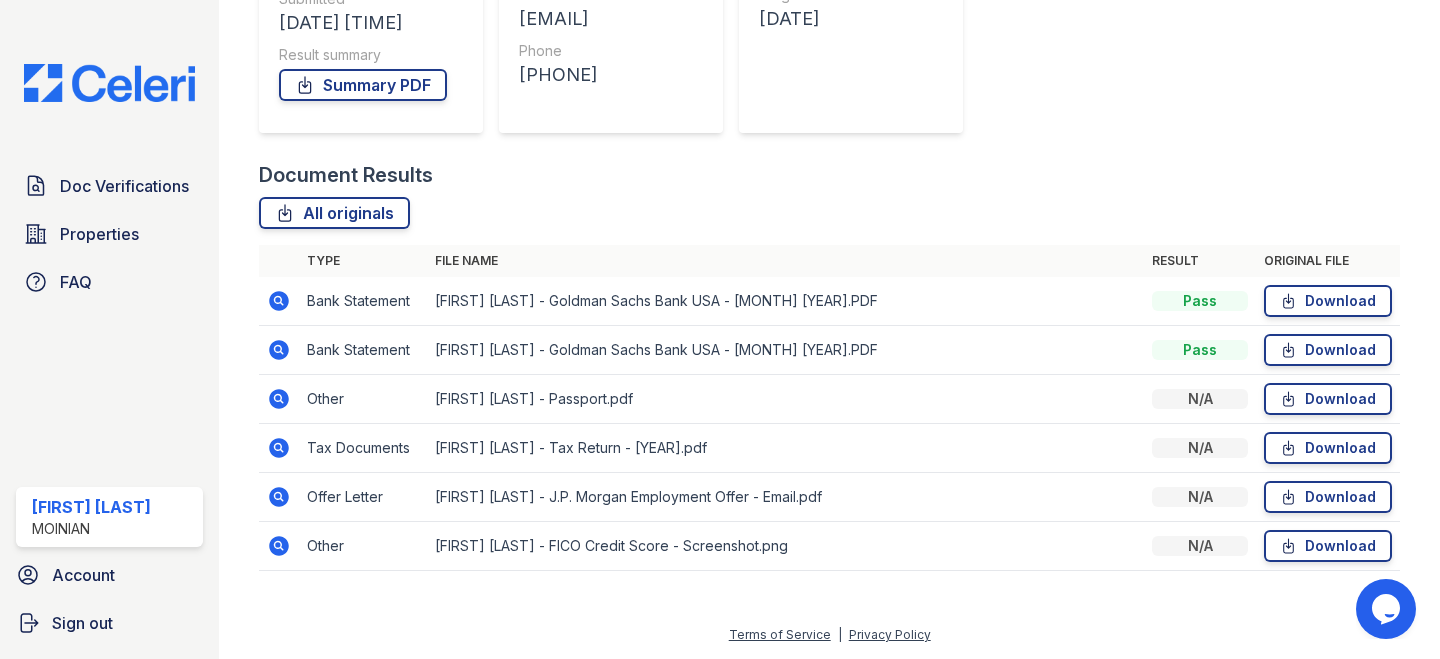 click 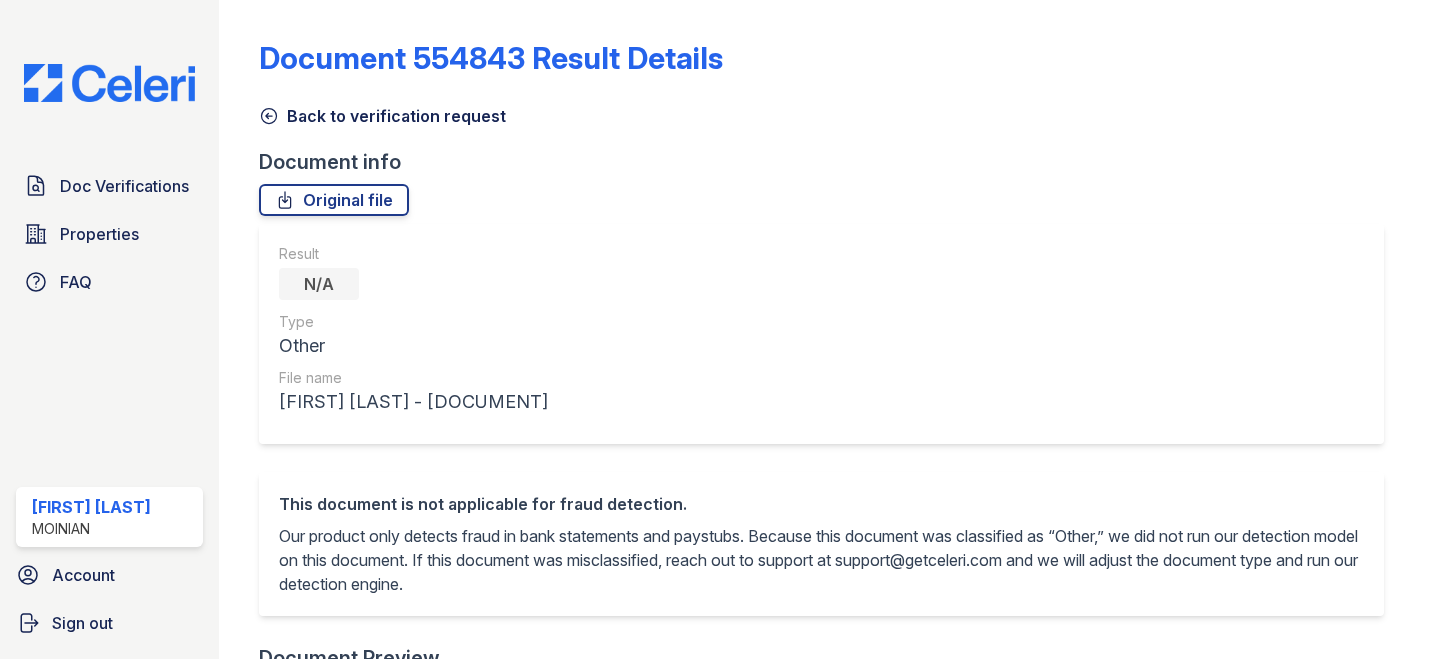 scroll, scrollTop: 0, scrollLeft: 0, axis: both 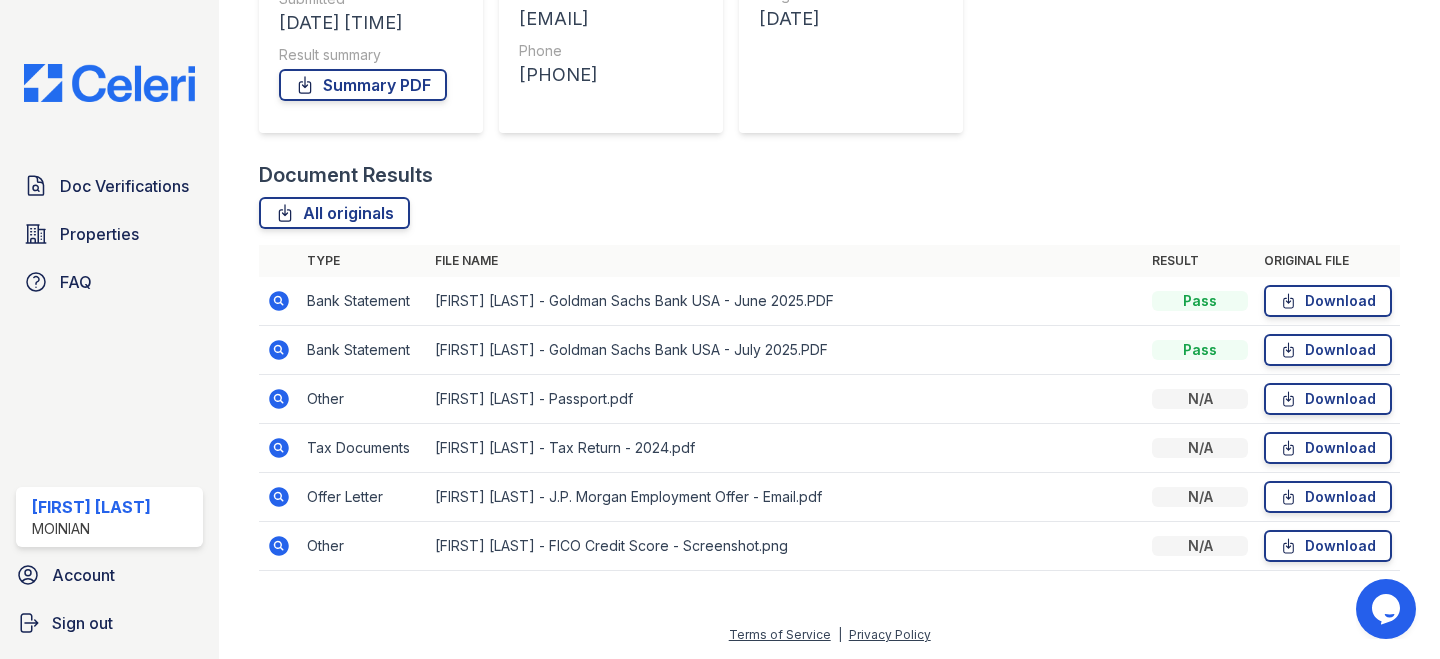 click on "Doc Verifications
Properties
FAQ
Shiv Babani
Moinian
Account
Sign out" at bounding box center (109, 329) 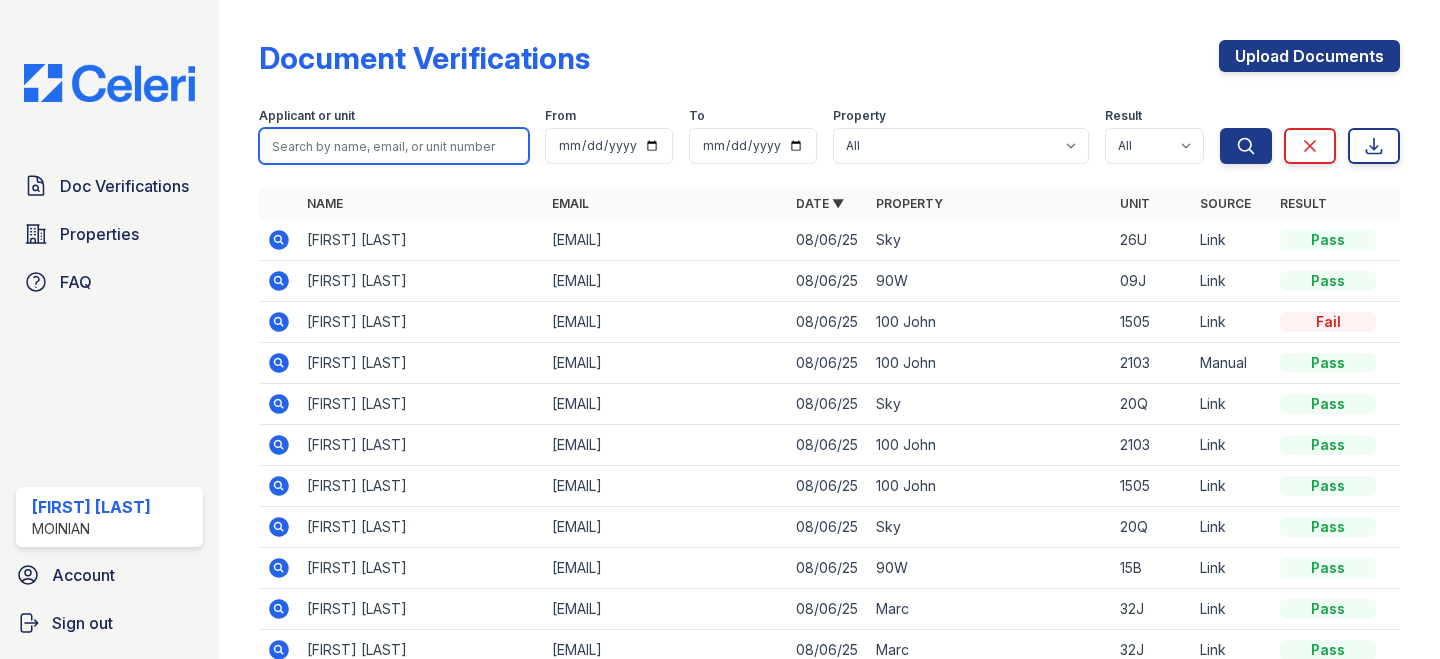 click at bounding box center (394, 146) 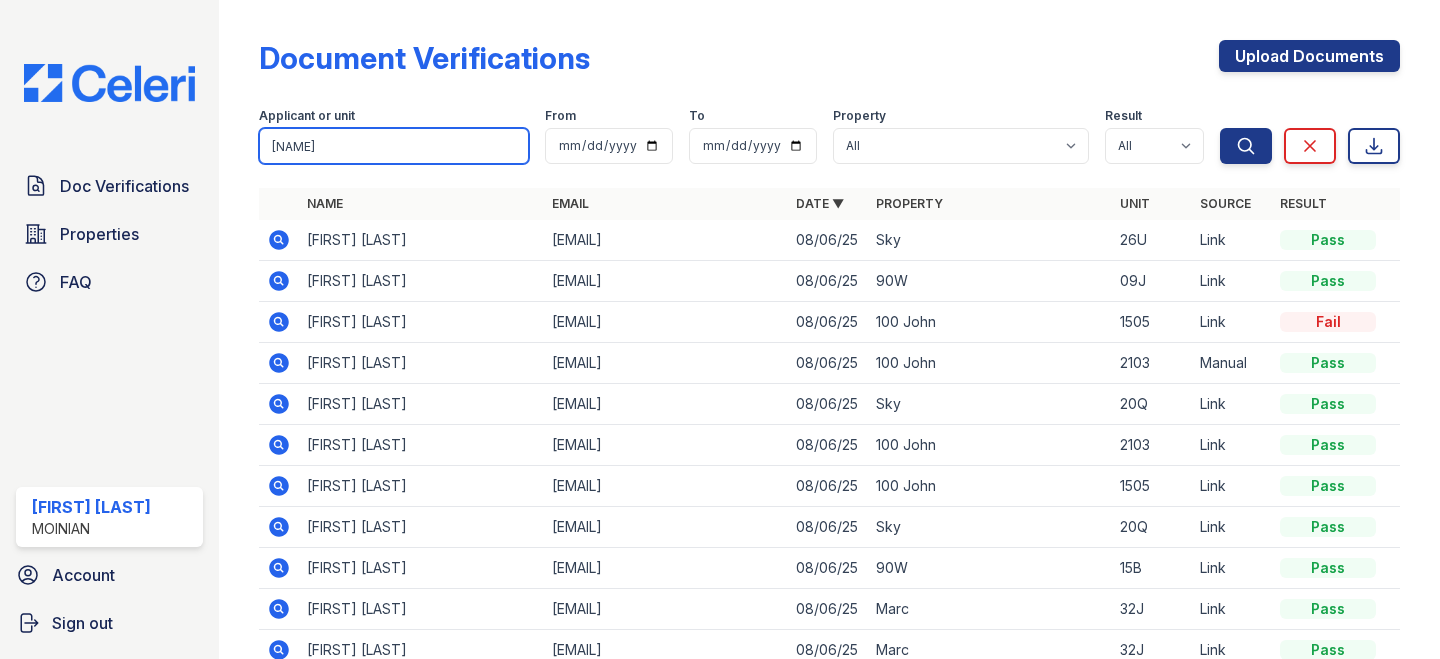 type on "lukas" 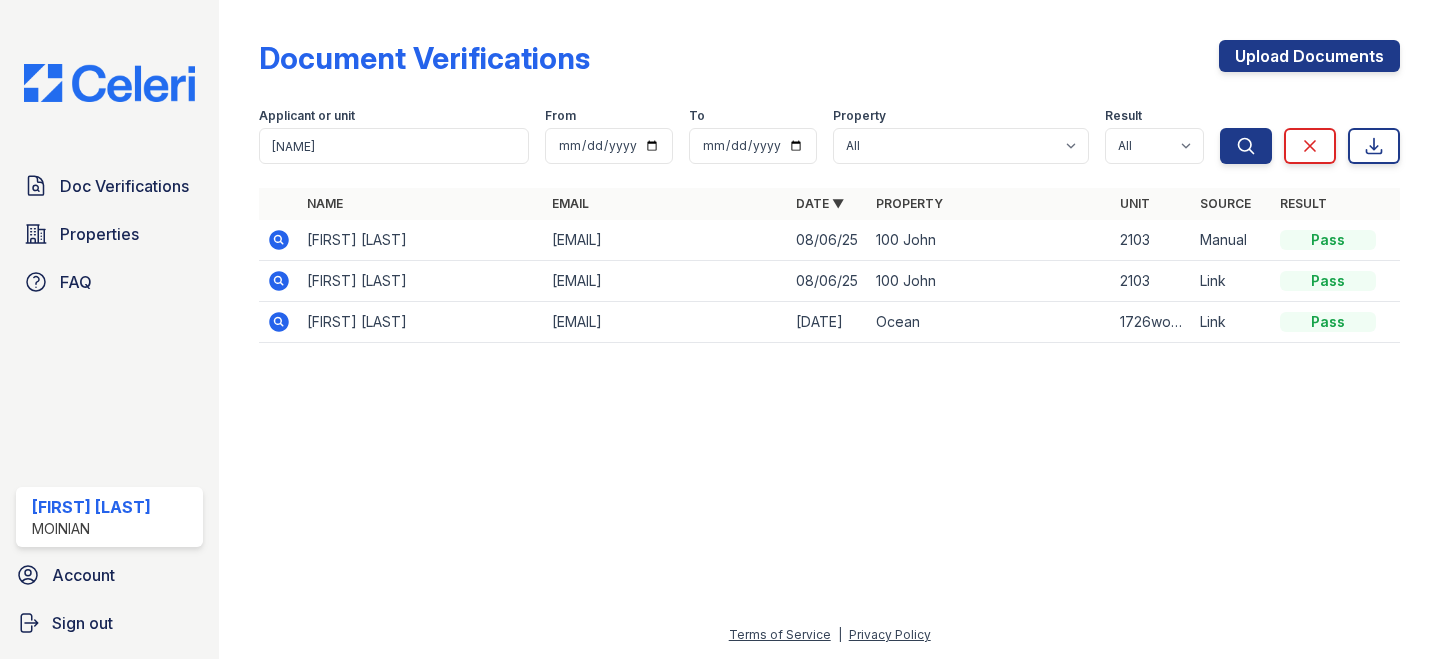 click 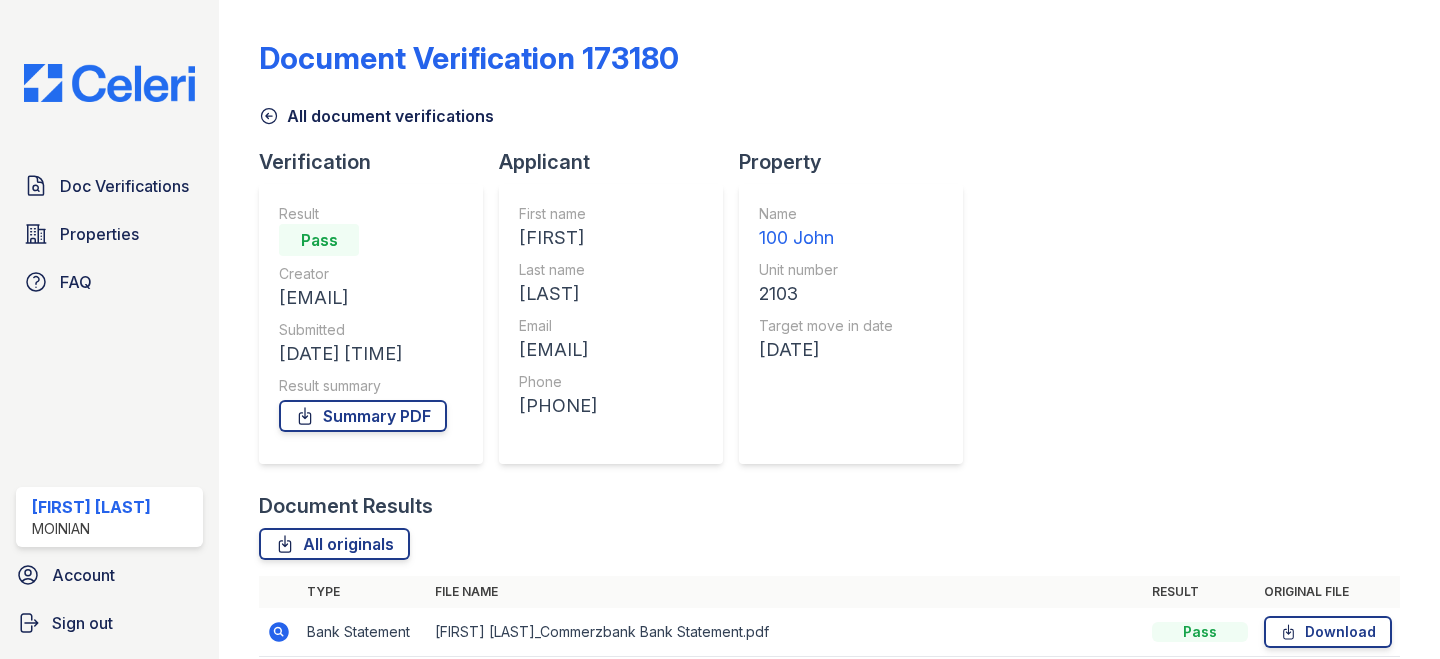 scroll, scrollTop: 0, scrollLeft: 0, axis: both 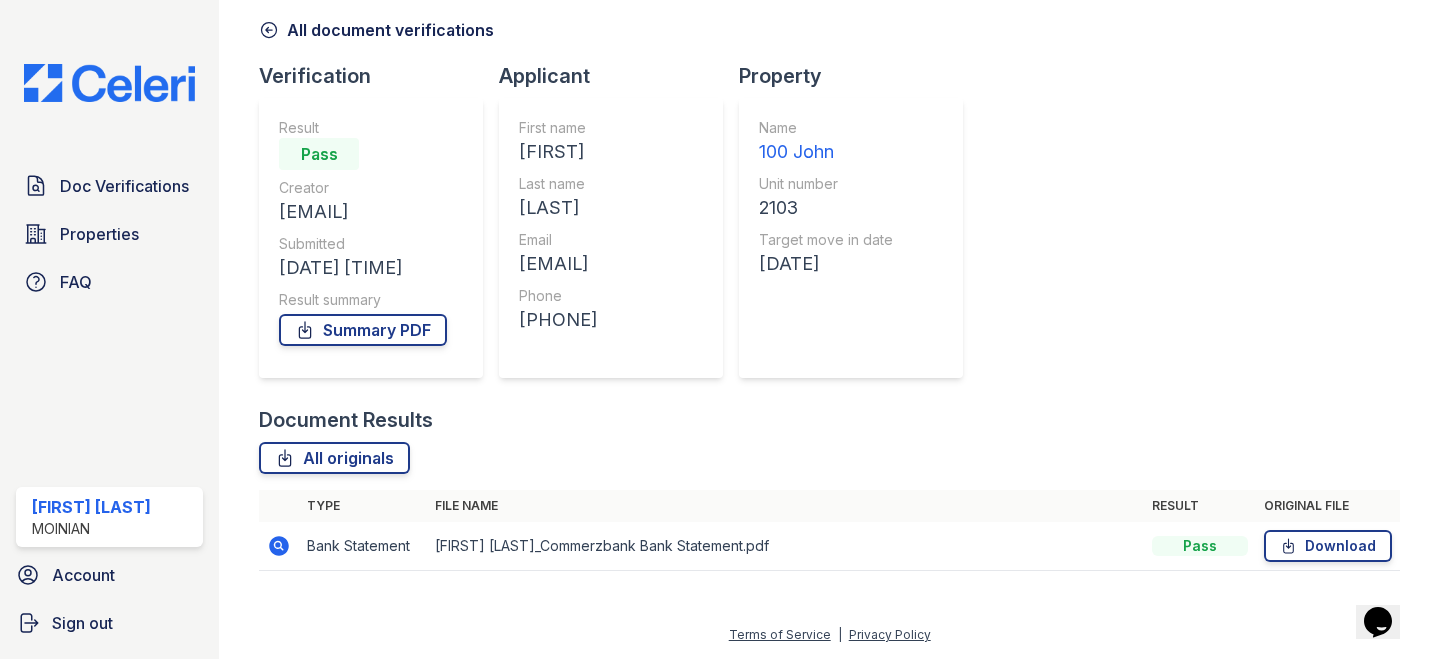 click 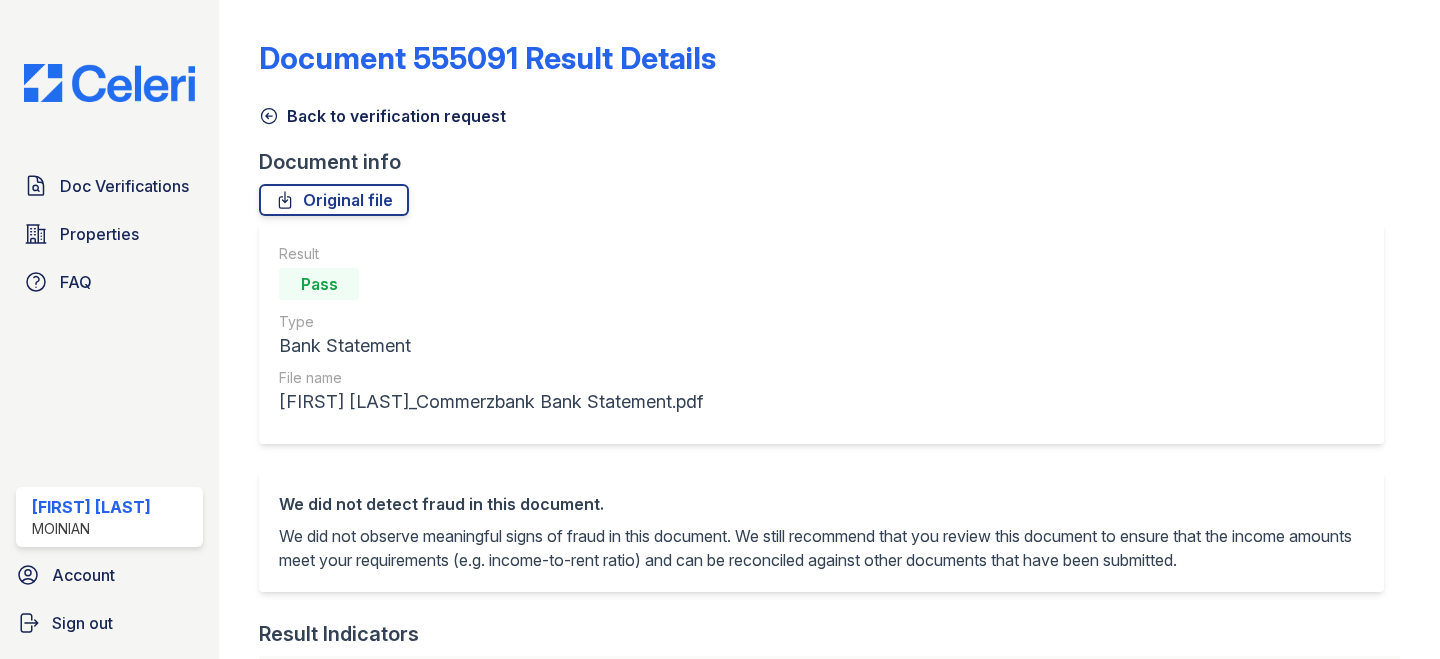 scroll, scrollTop: 0, scrollLeft: 0, axis: both 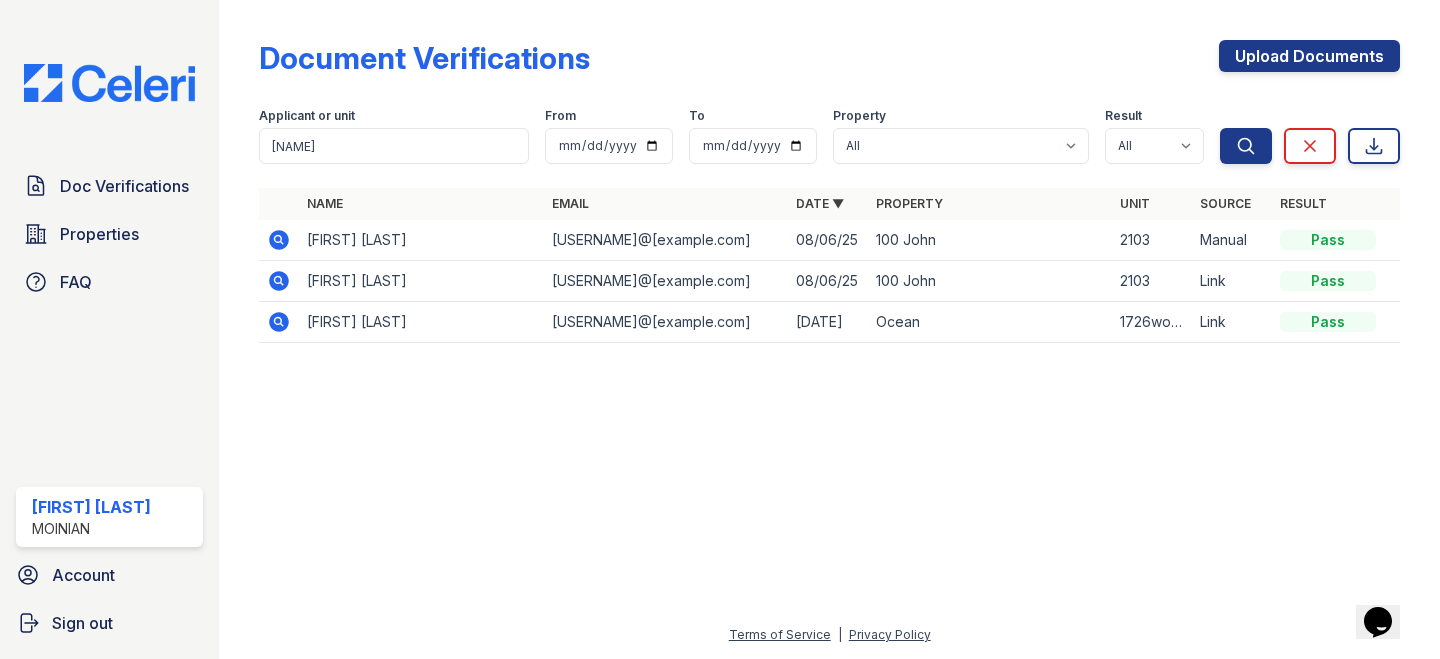 click 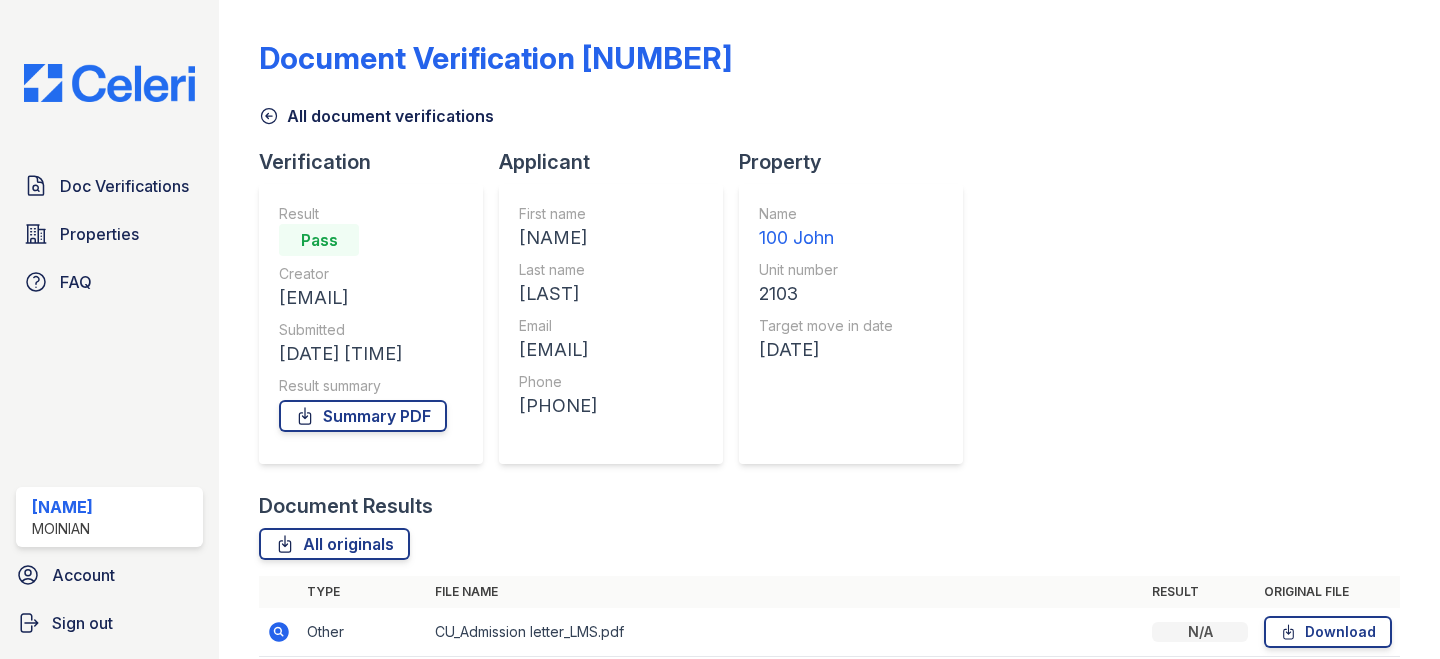 scroll, scrollTop: 0, scrollLeft: 0, axis: both 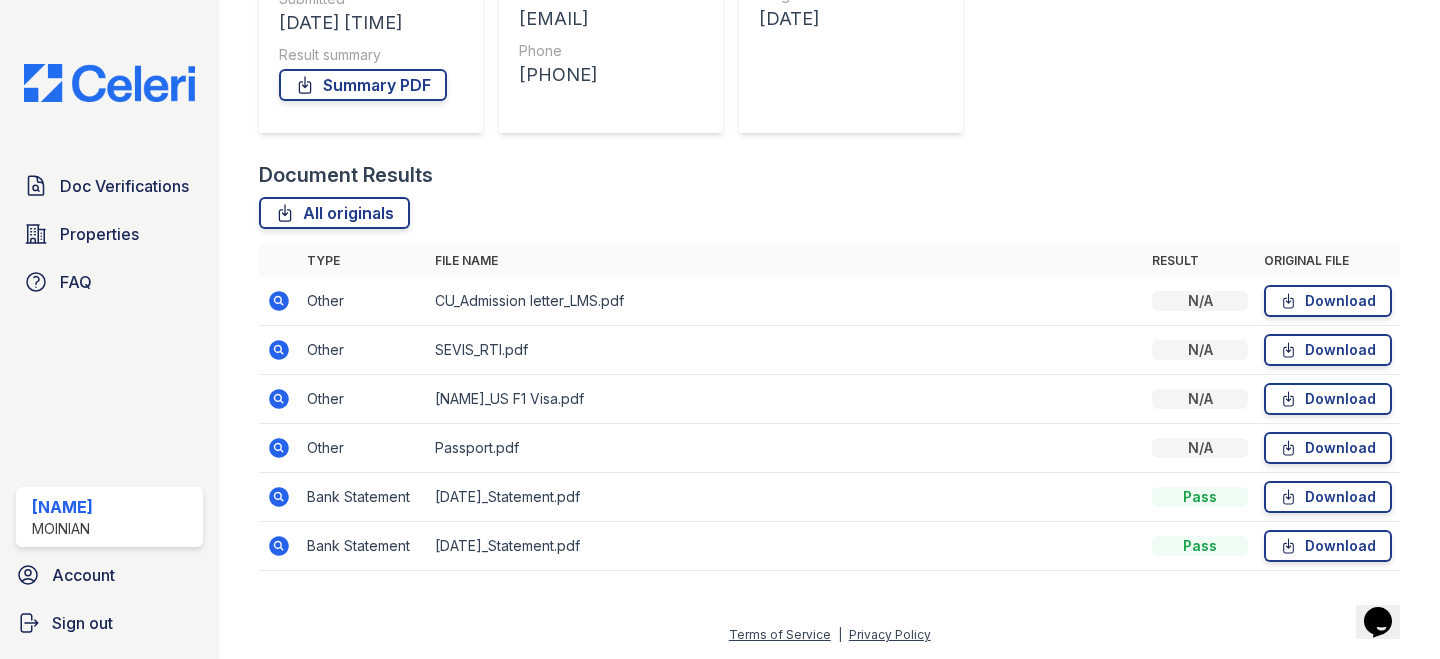 click 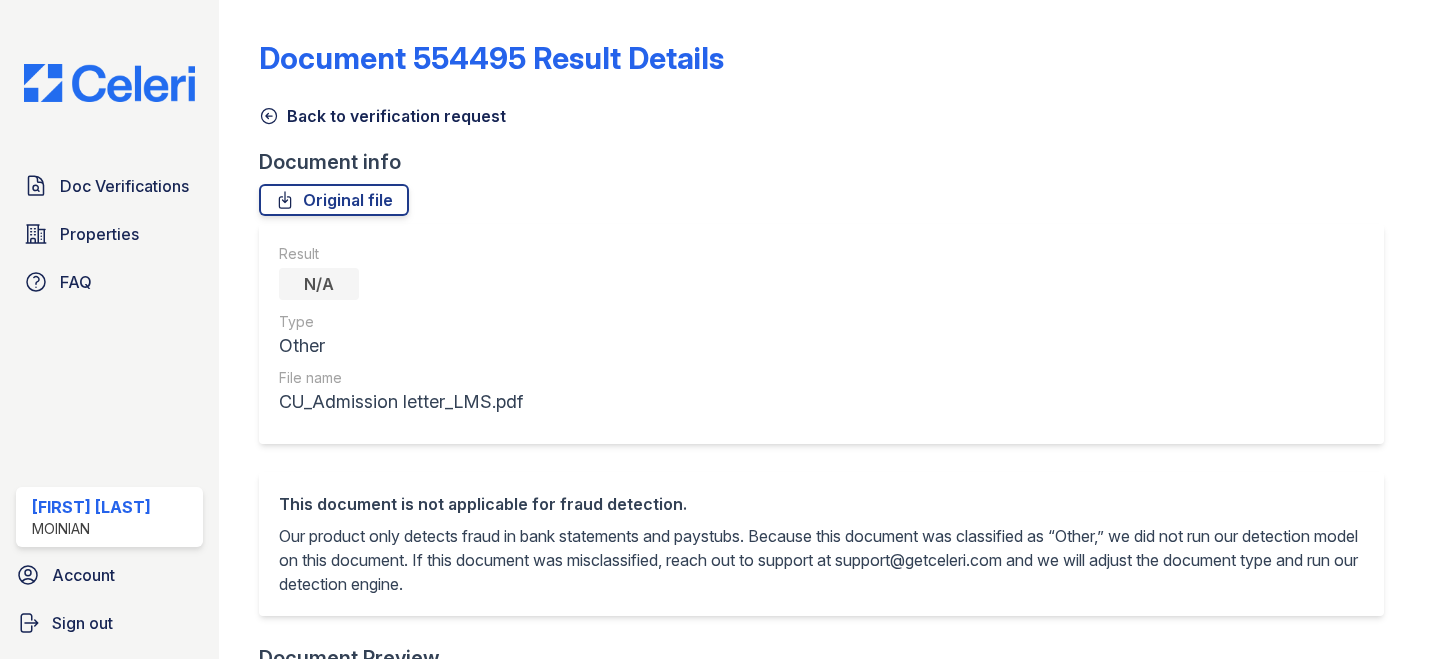 scroll, scrollTop: 0, scrollLeft: 0, axis: both 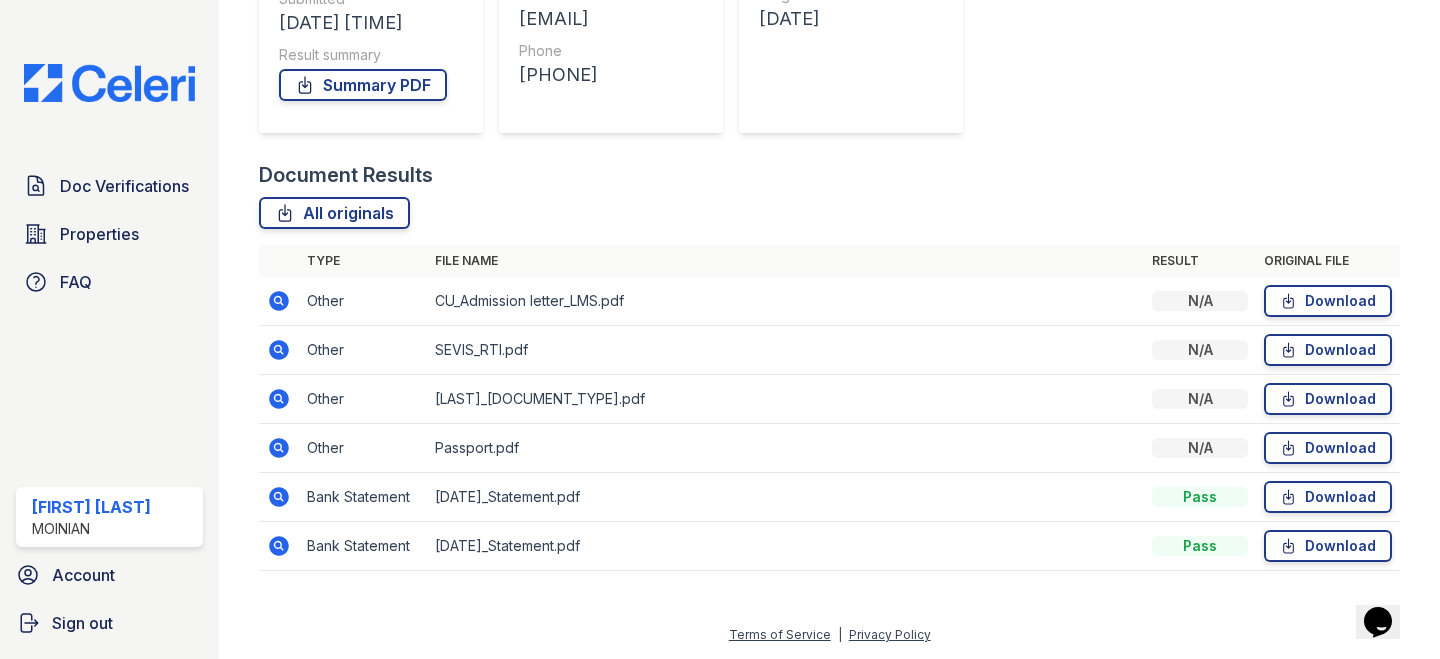 click 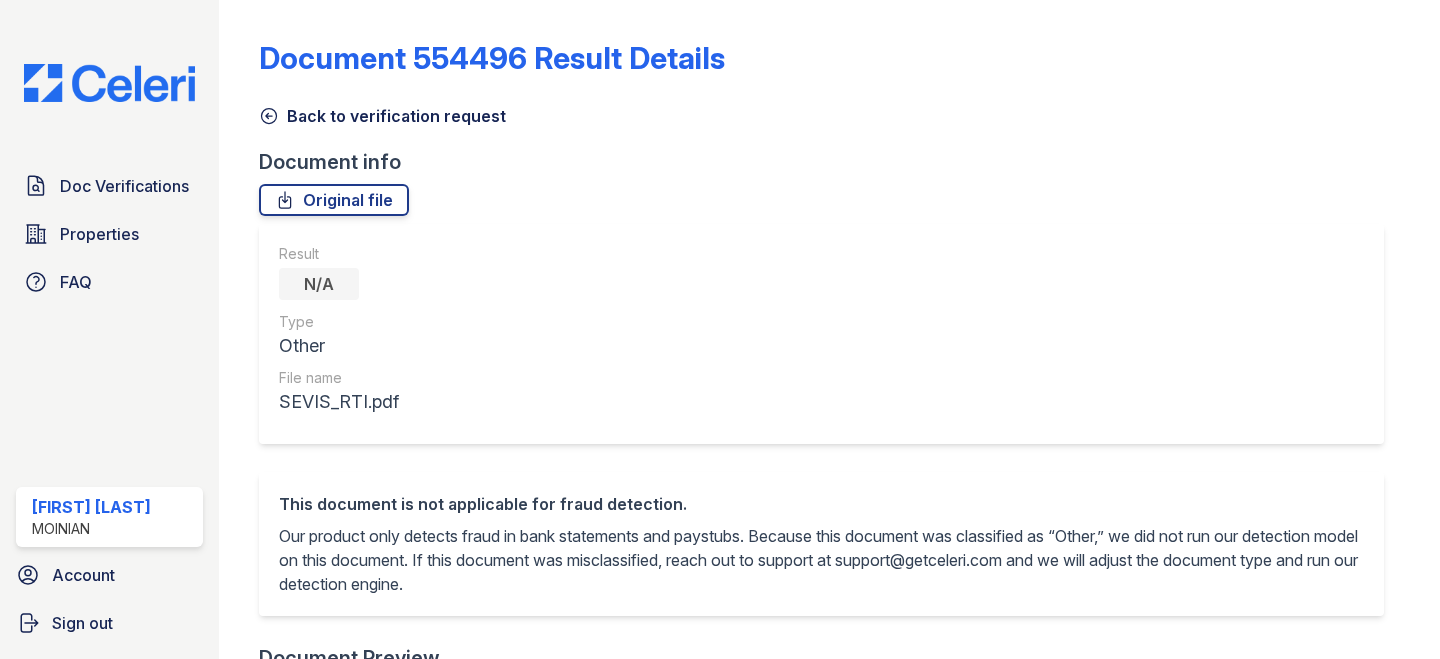 scroll, scrollTop: 0, scrollLeft: 0, axis: both 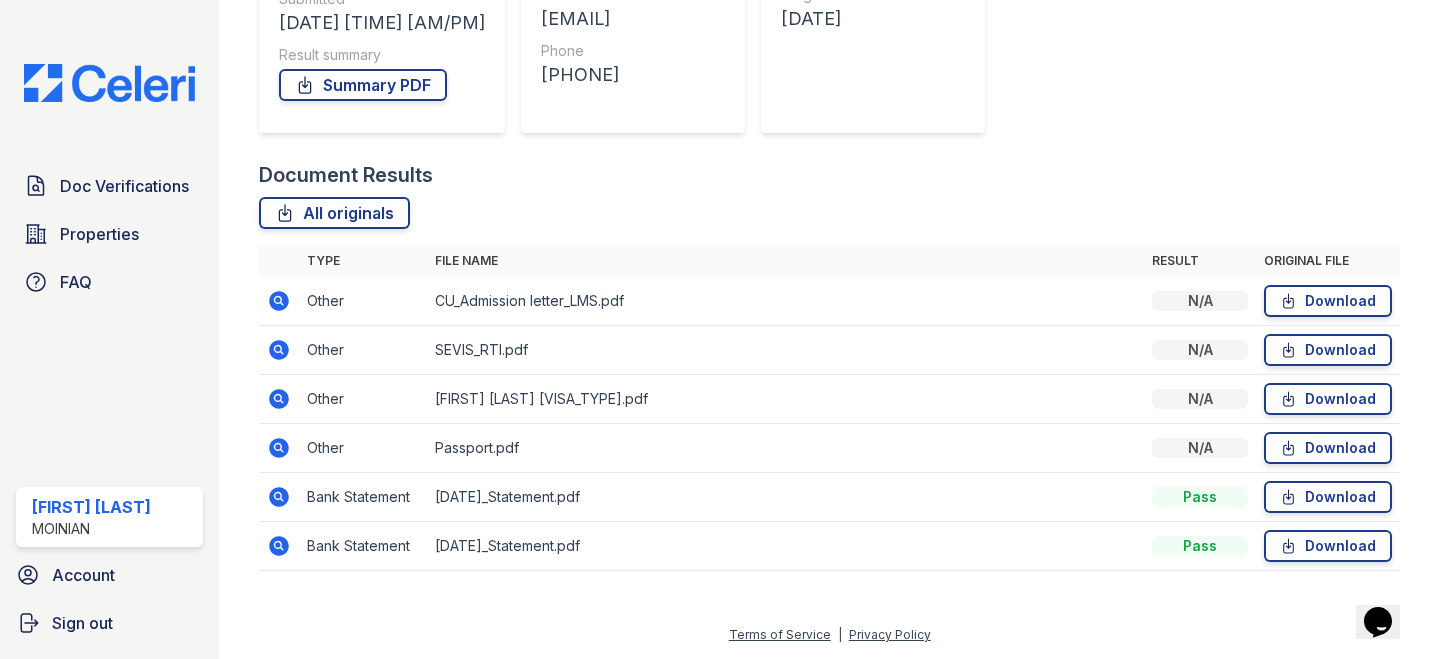 click 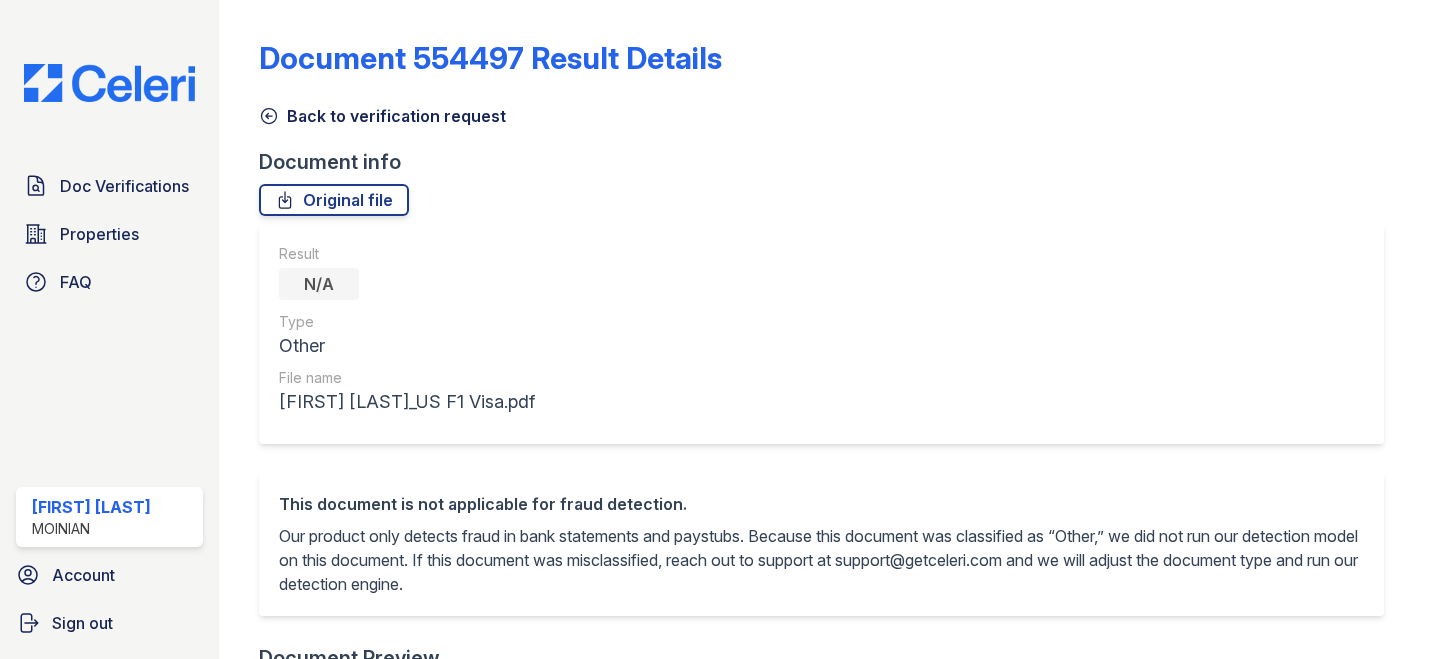 scroll, scrollTop: 0, scrollLeft: 0, axis: both 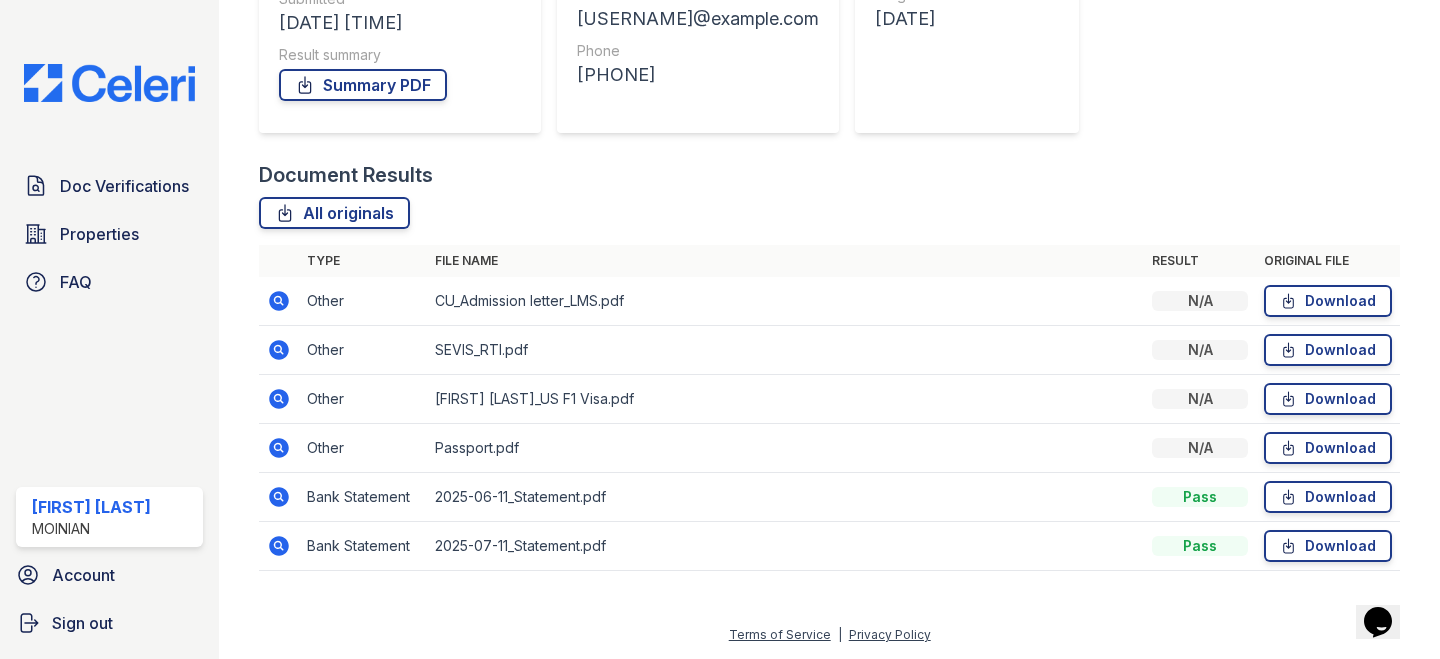 click 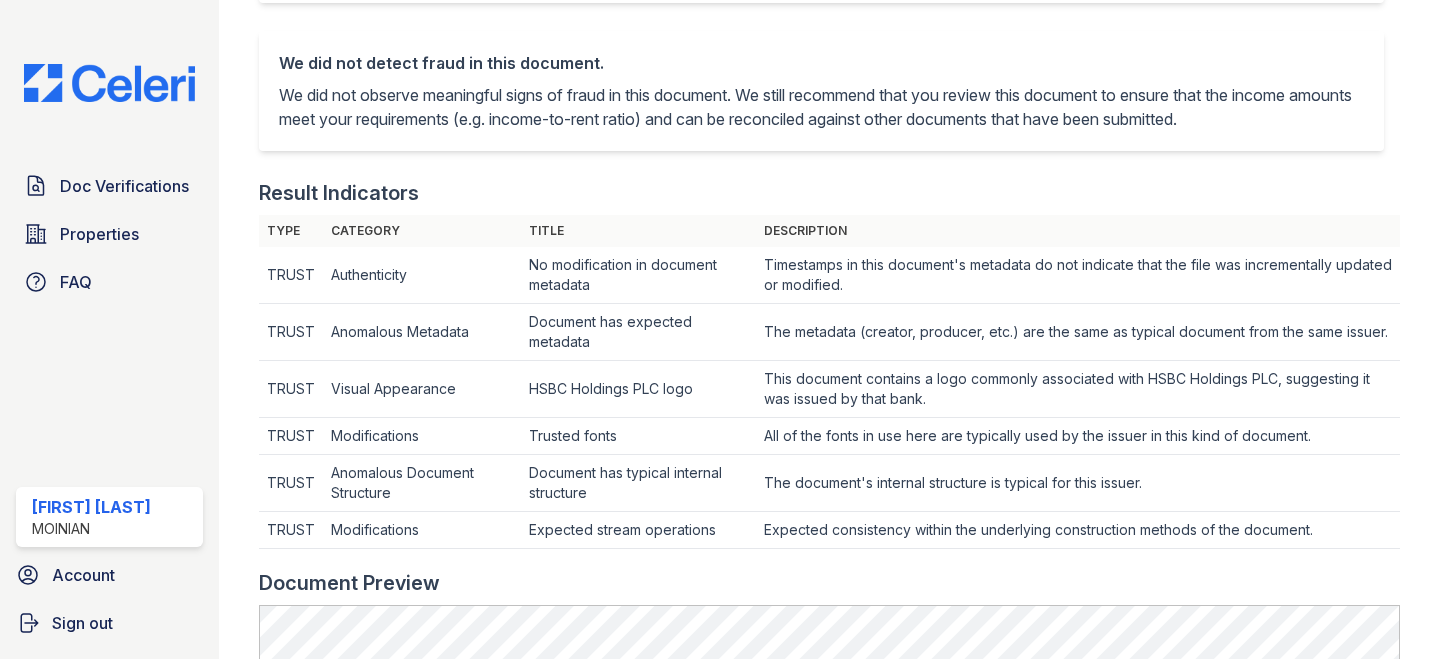 scroll, scrollTop: 0, scrollLeft: 0, axis: both 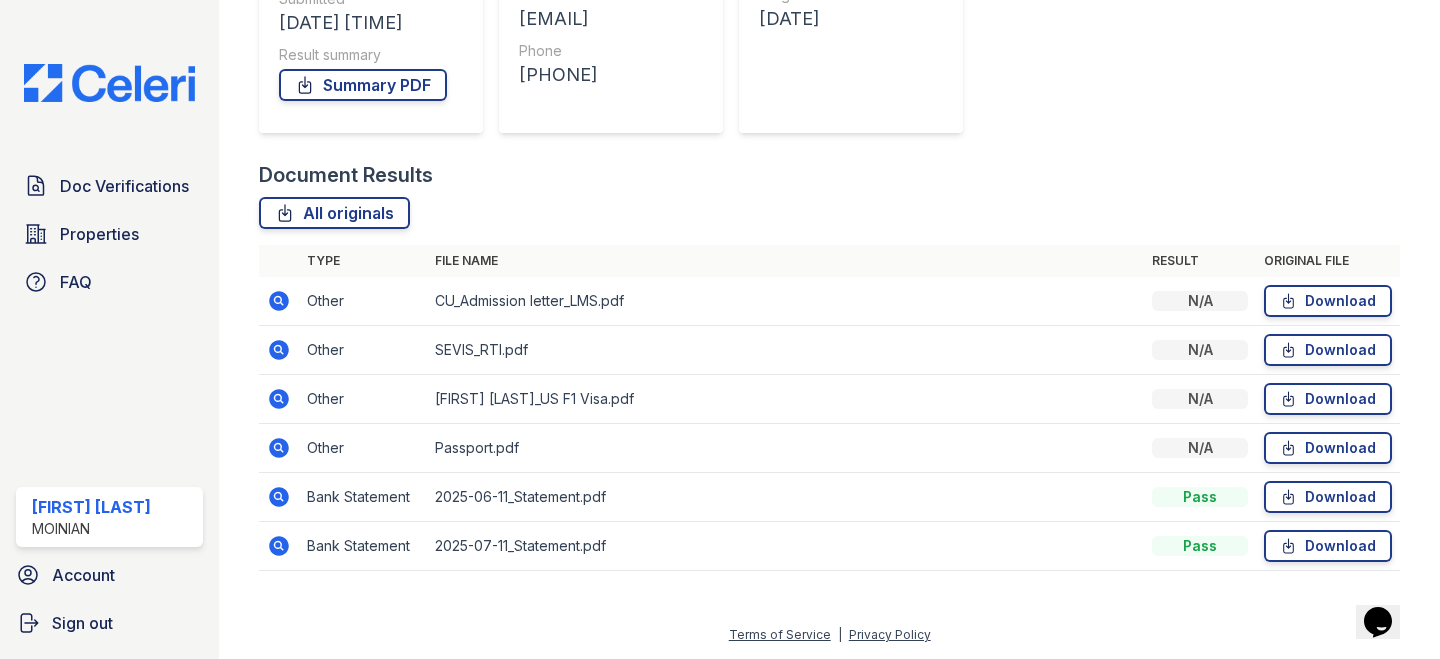 click 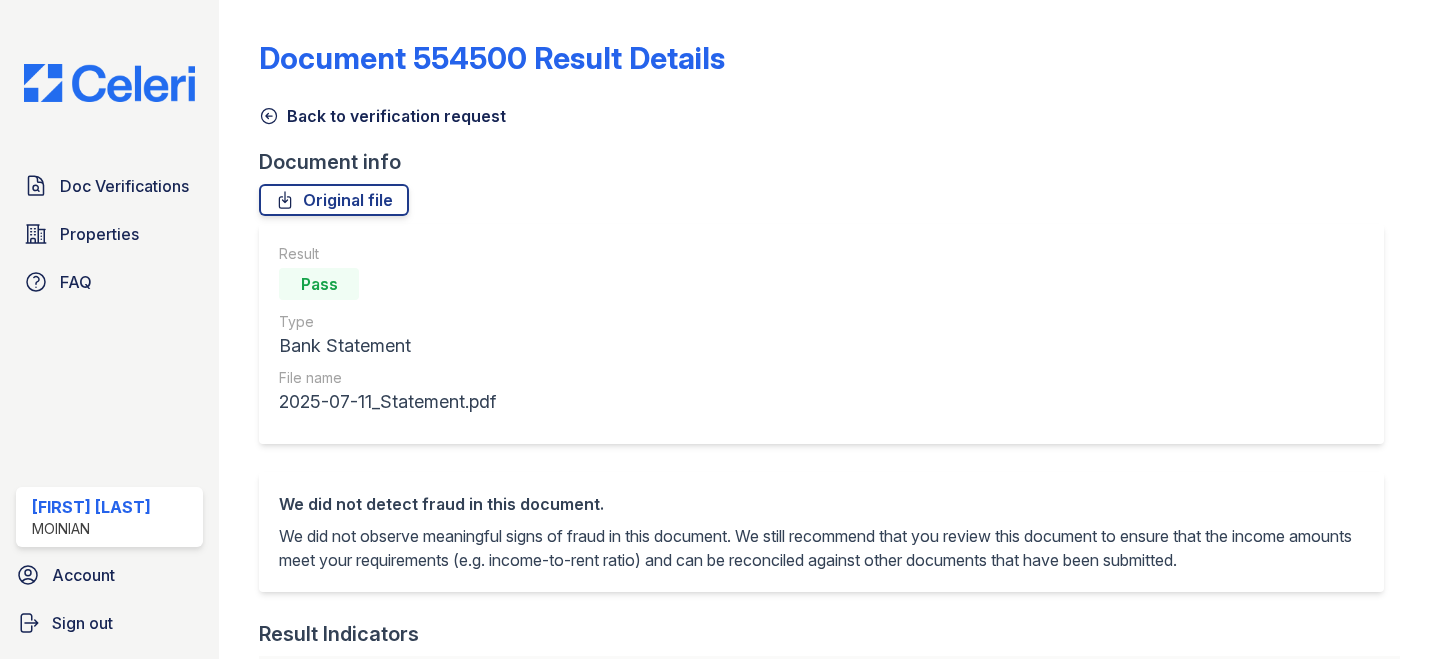 scroll, scrollTop: 0, scrollLeft: 0, axis: both 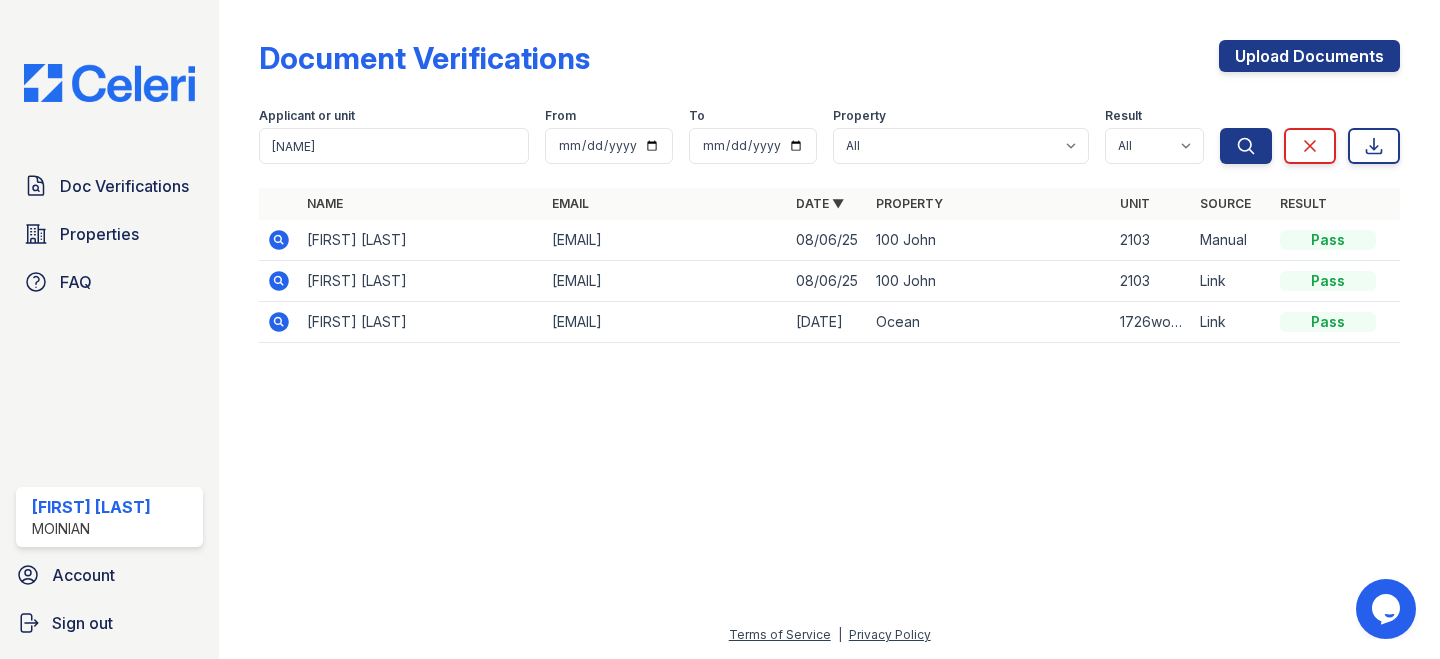 click 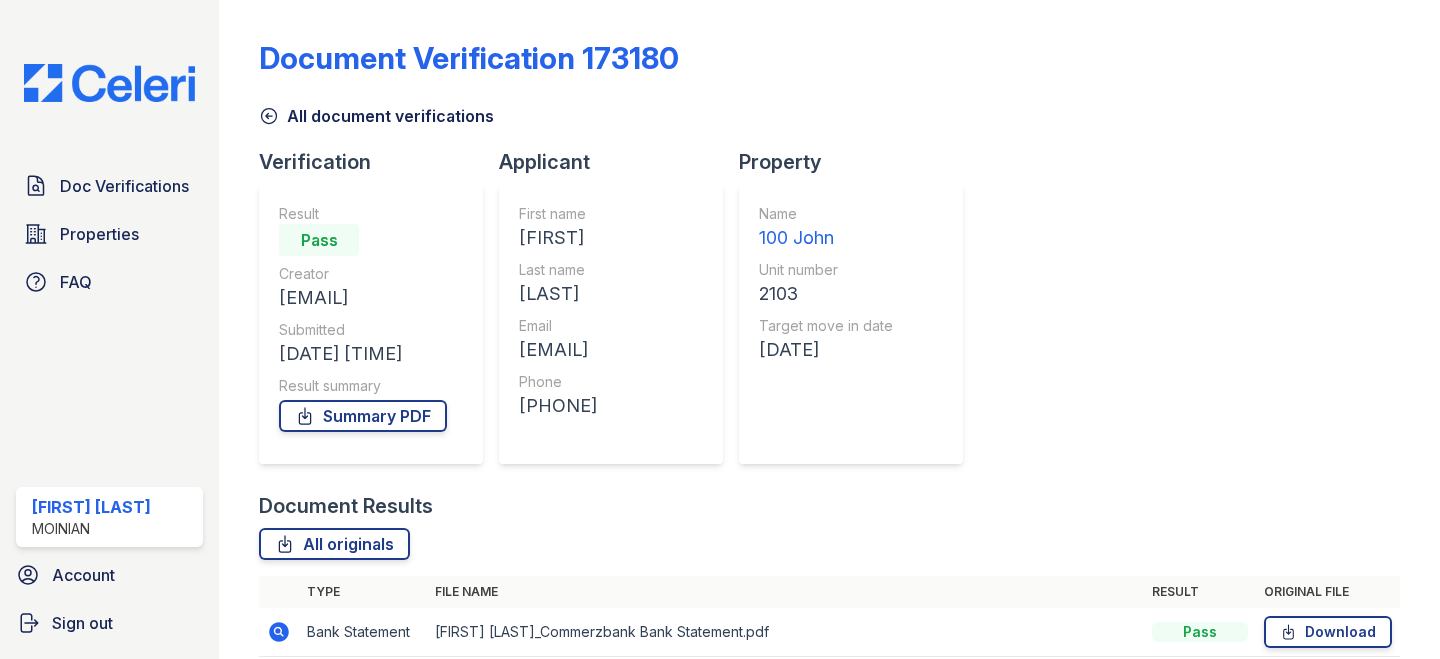 scroll, scrollTop: 0, scrollLeft: 0, axis: both 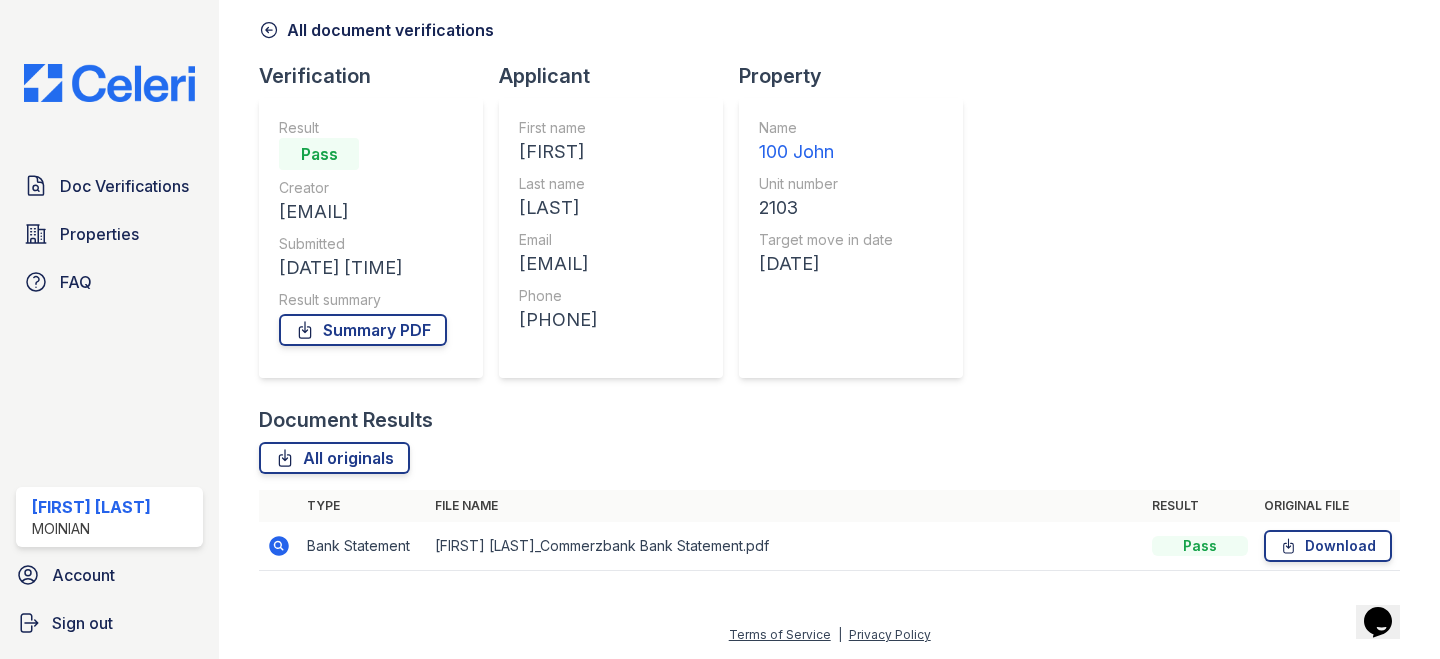 click 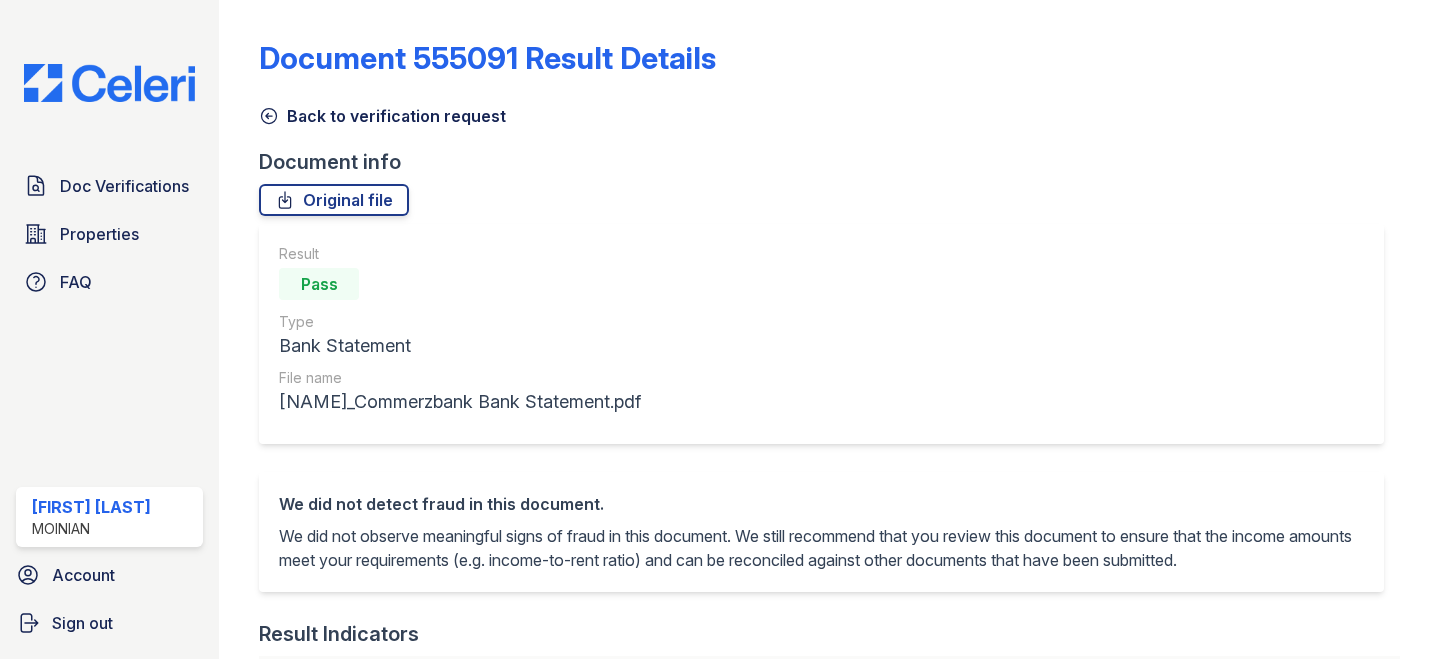 scroll, scrollTop: 0, scrollLeft: 0, axis: both 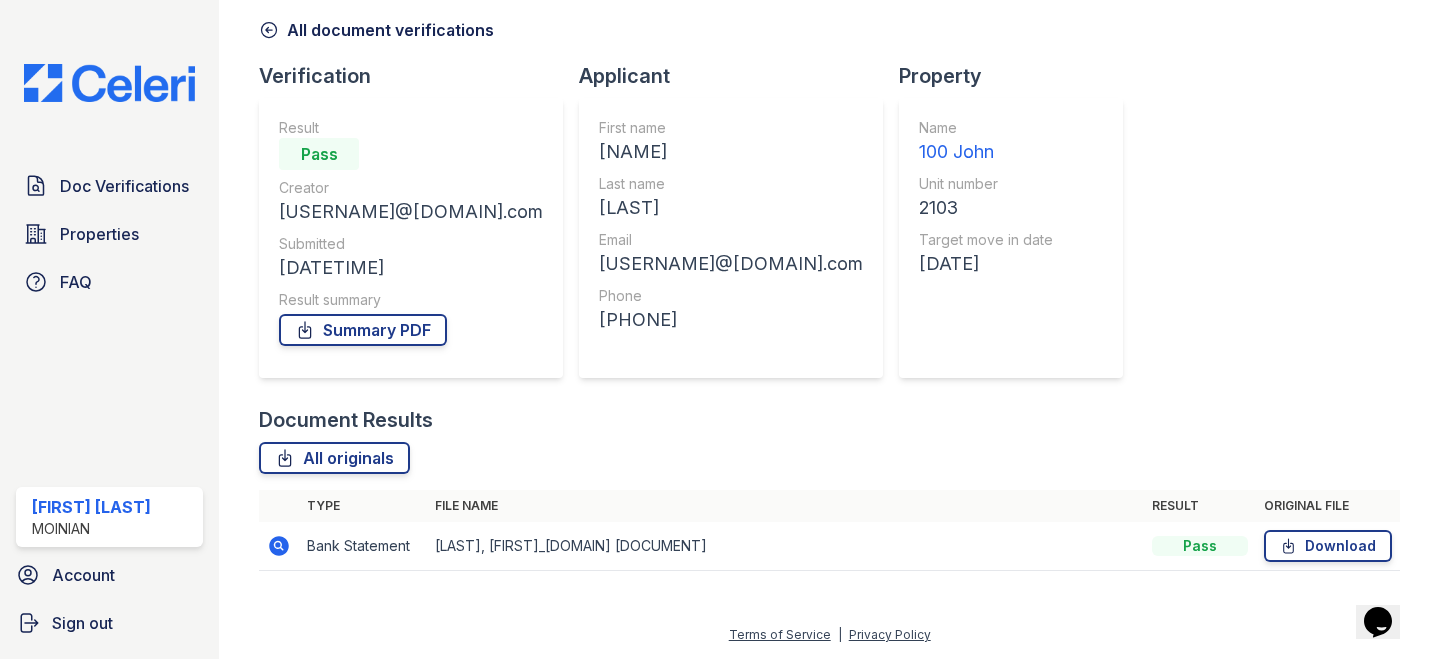 click at bounding box center (109, 83) 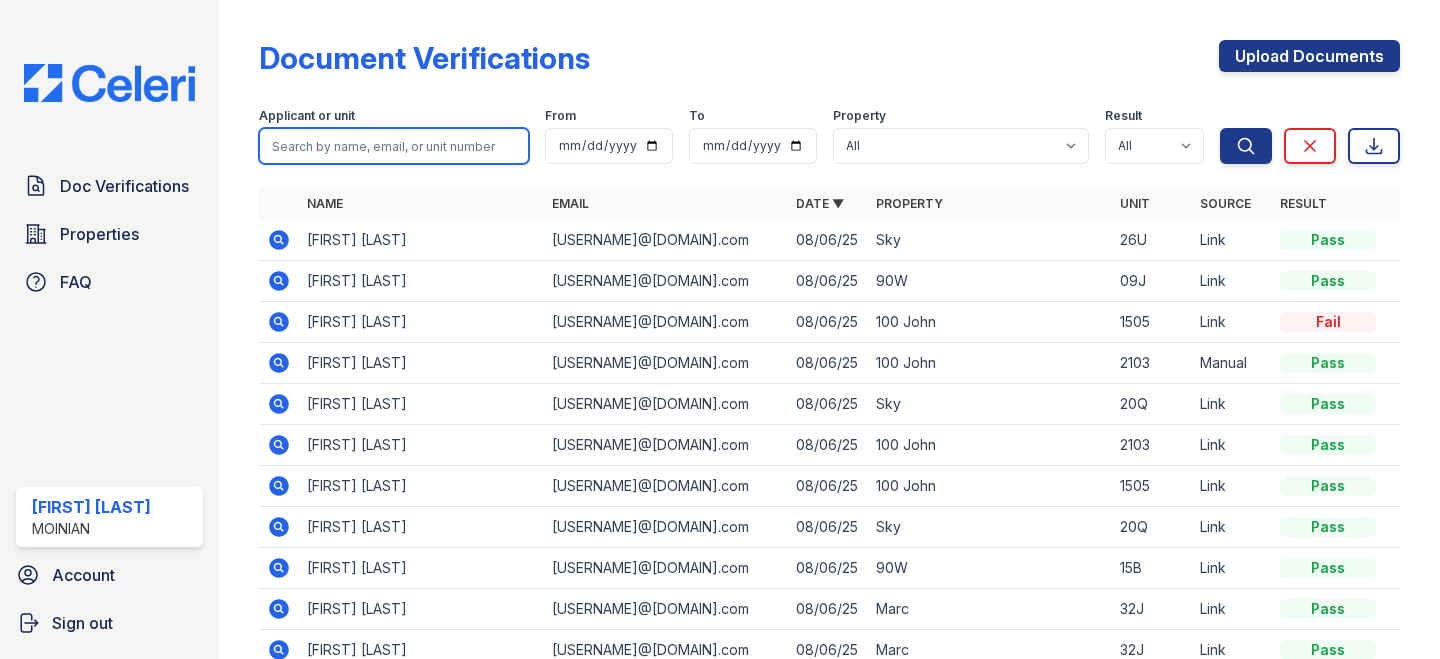 click at bounding box center [394, 146] 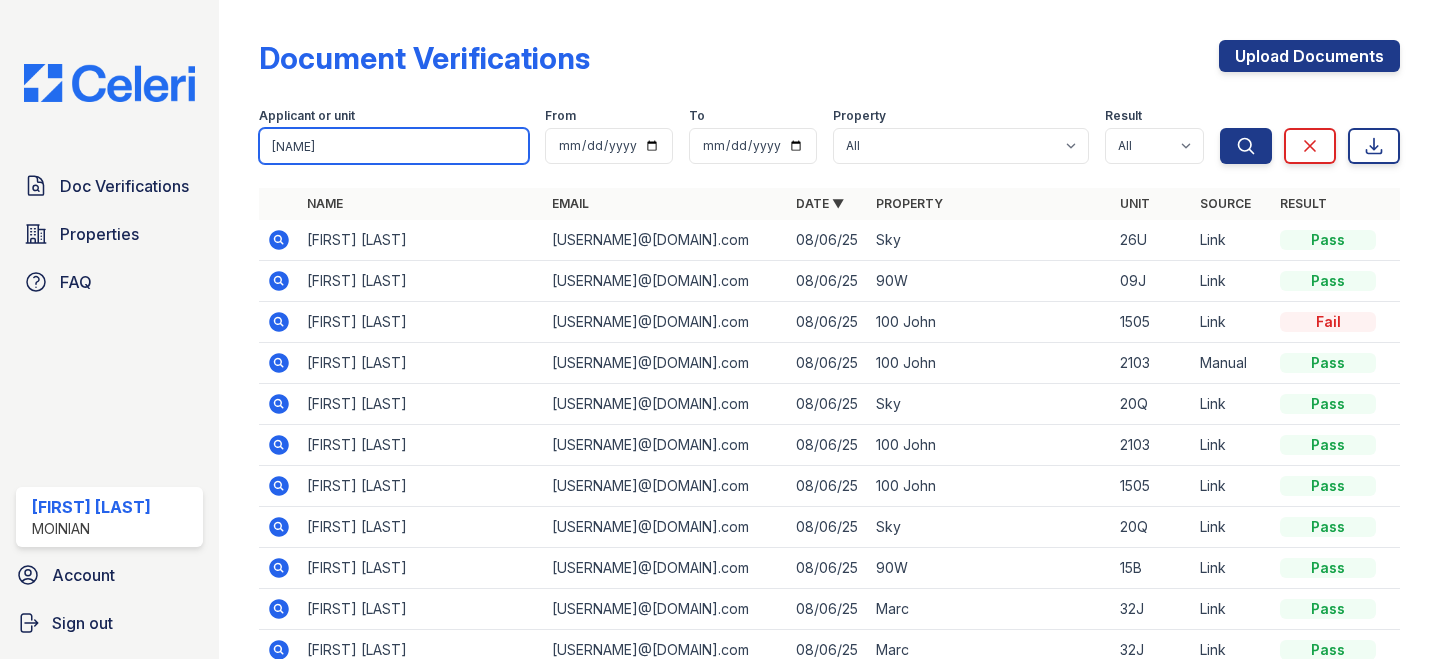 type on "max" 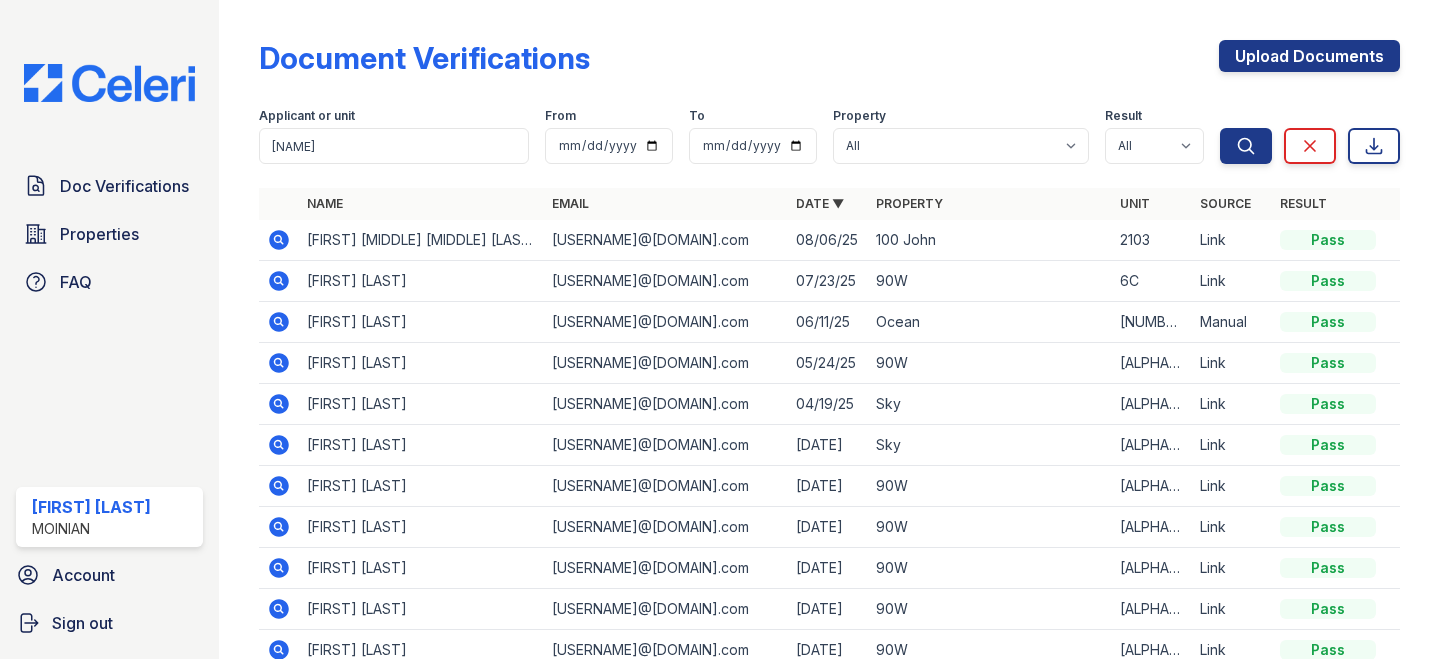 click 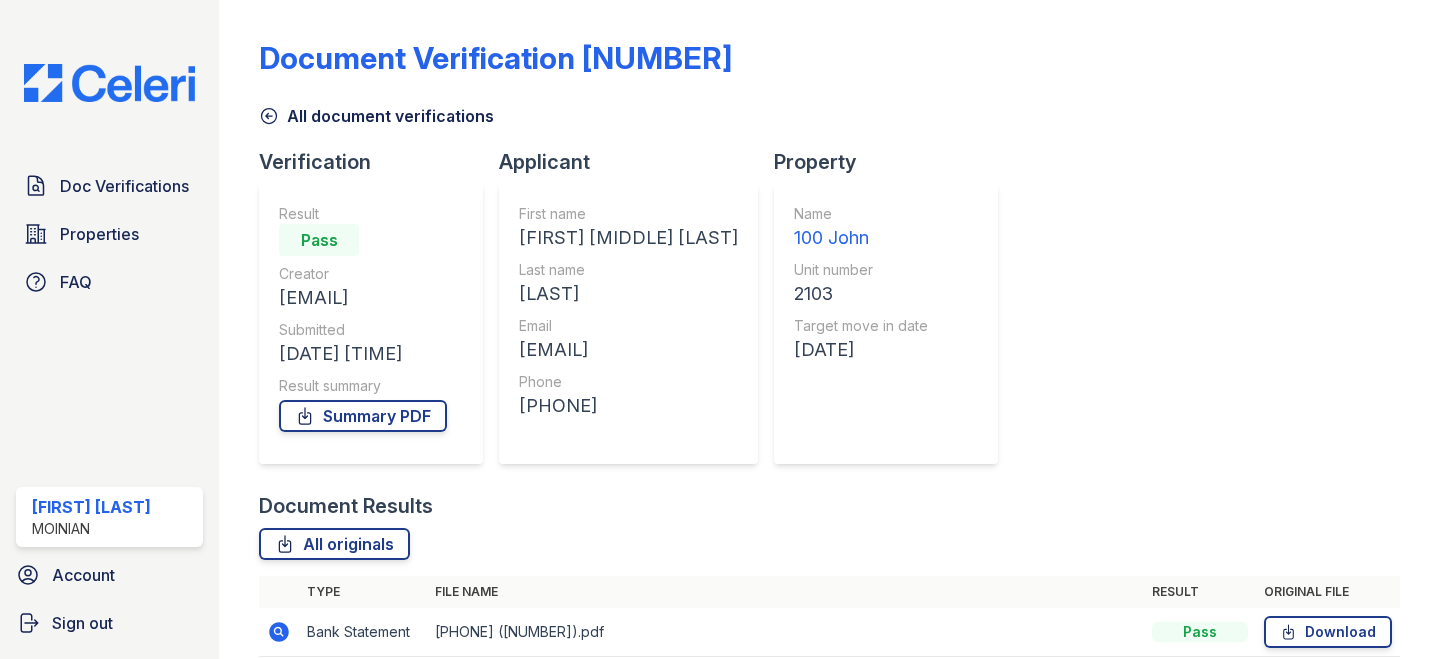 scroll, scrollTop: 0, scrollLeft: 0, axis: both 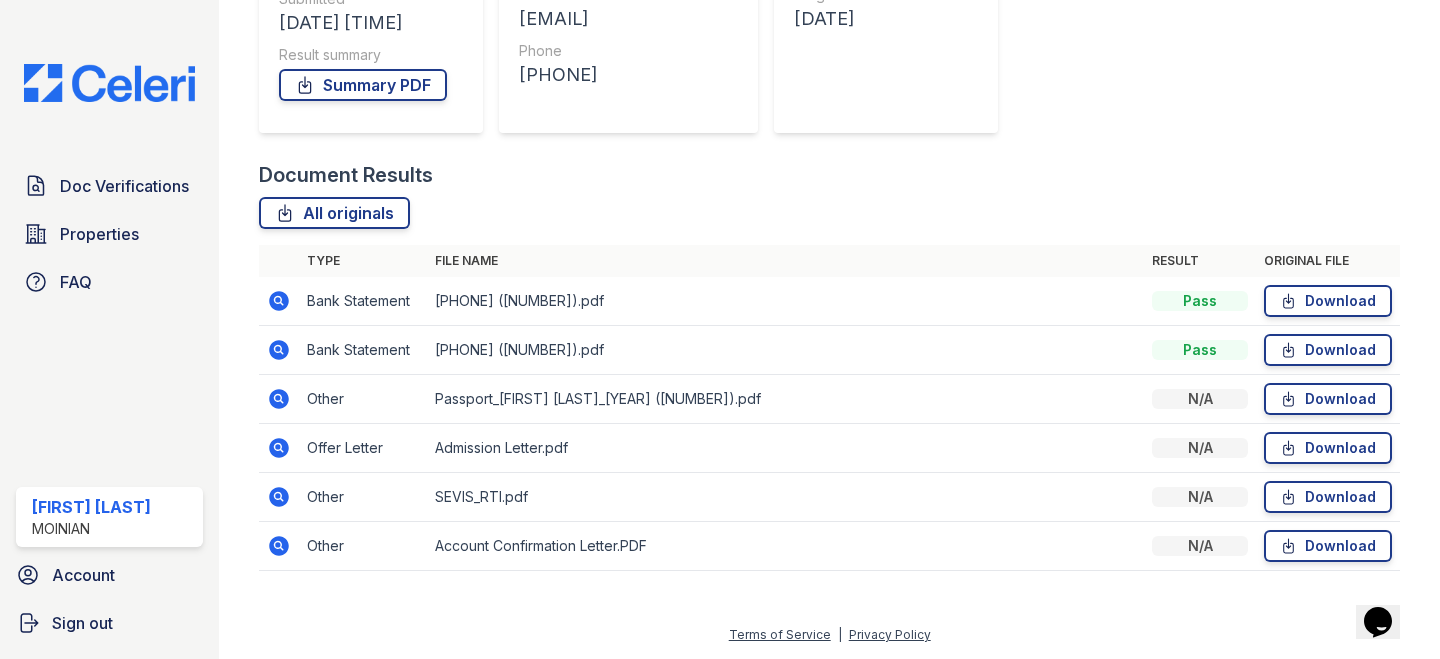 click 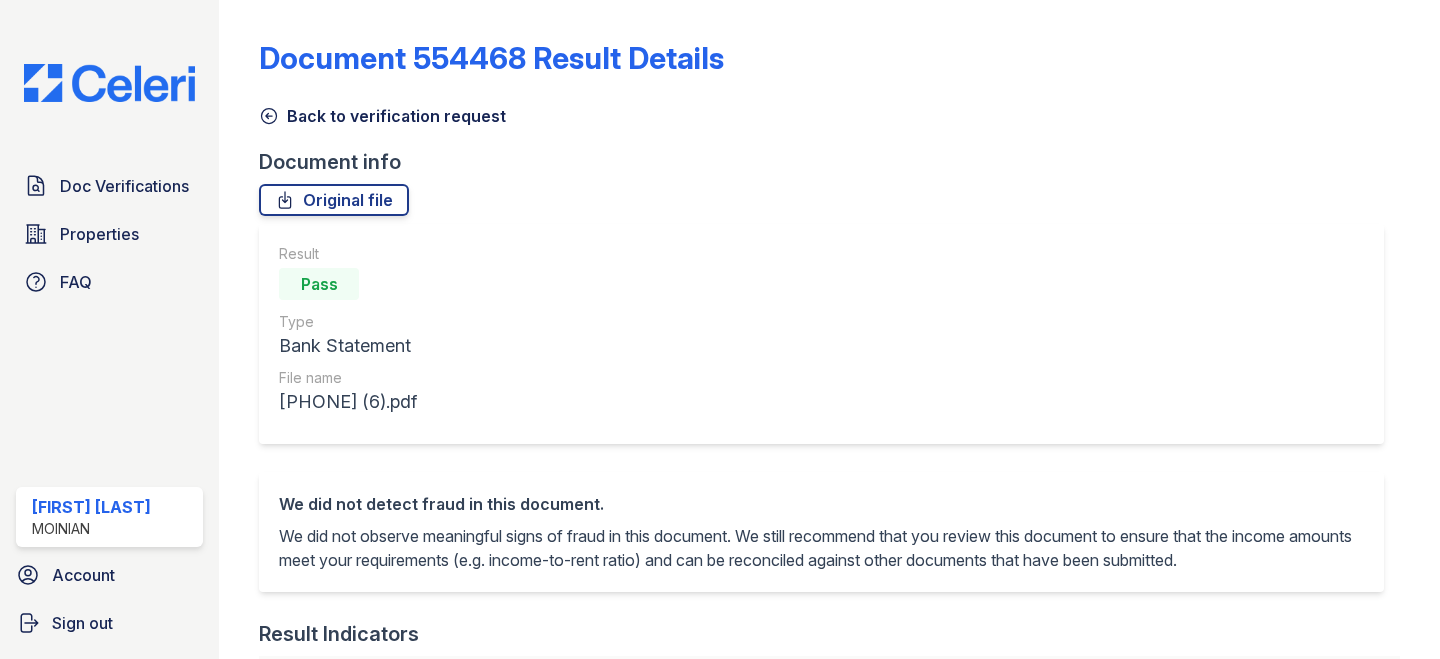 scroll, scrollTop: 0, scrollLeft: 0, axis: both 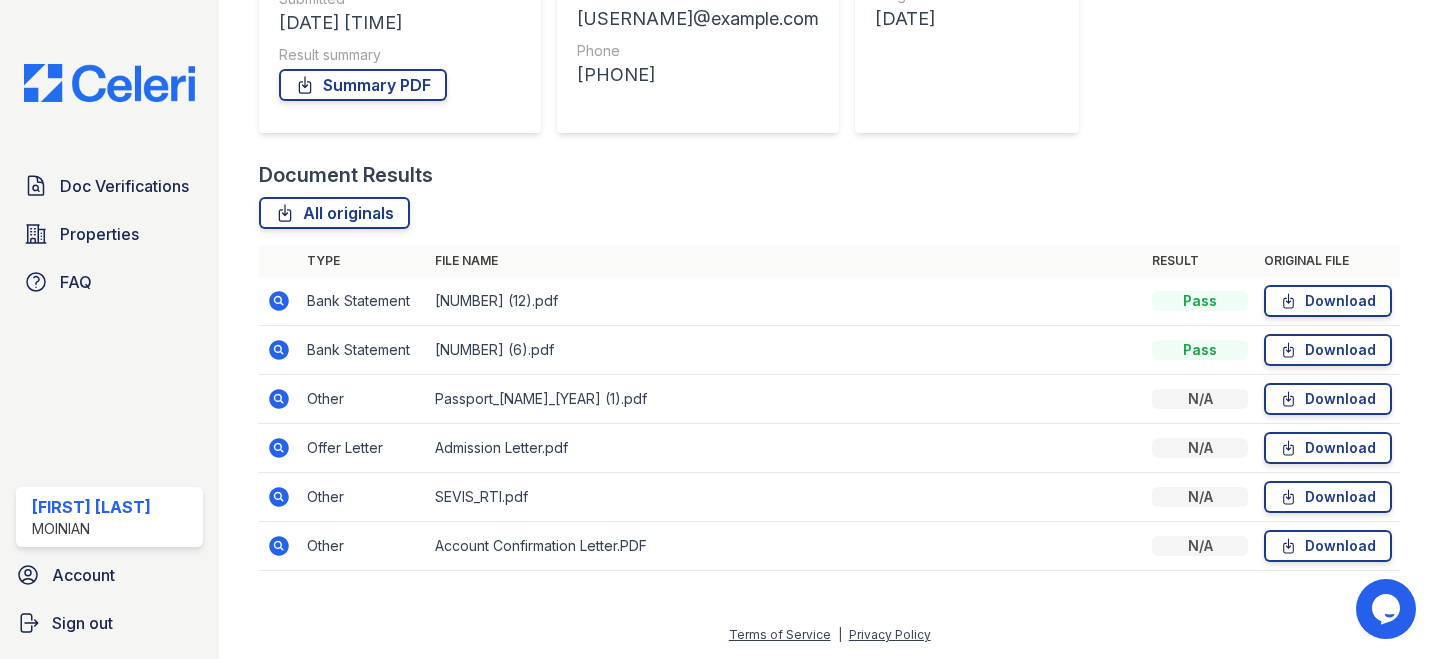 click 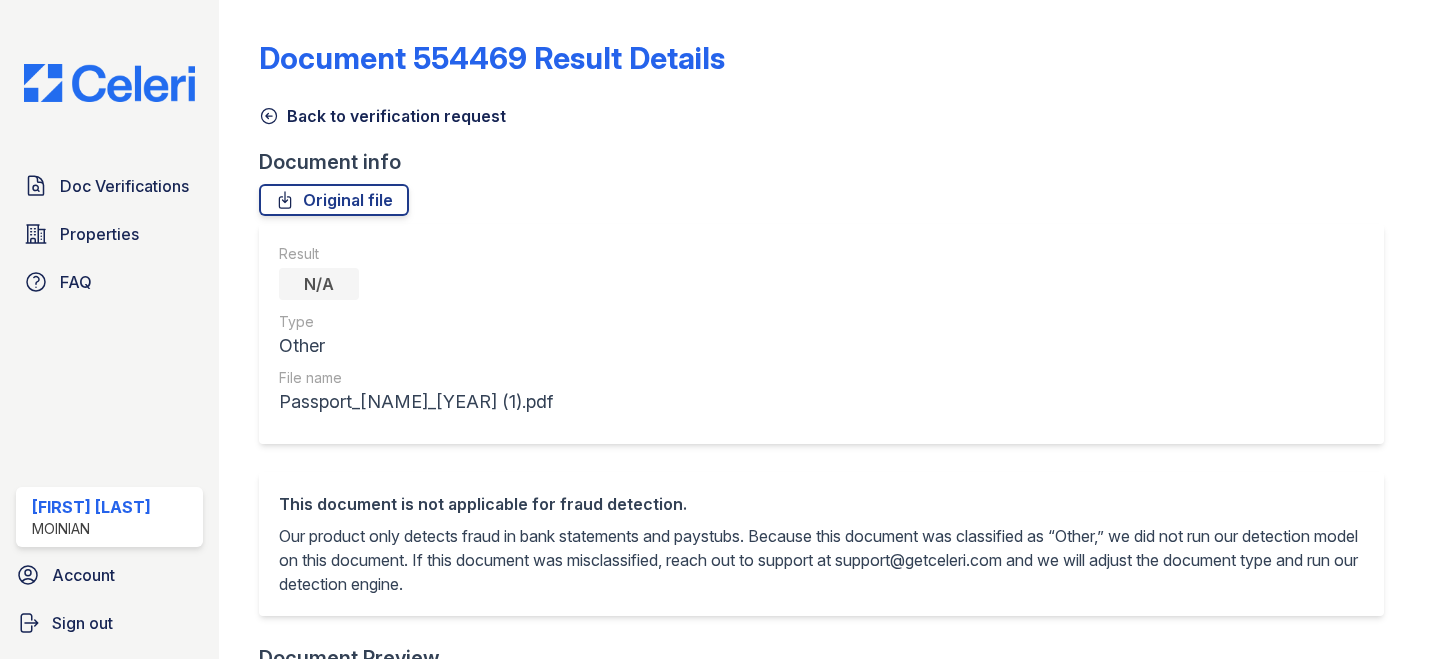 scroll, scrollTop: 0, scrollLeft: 0, axis: both 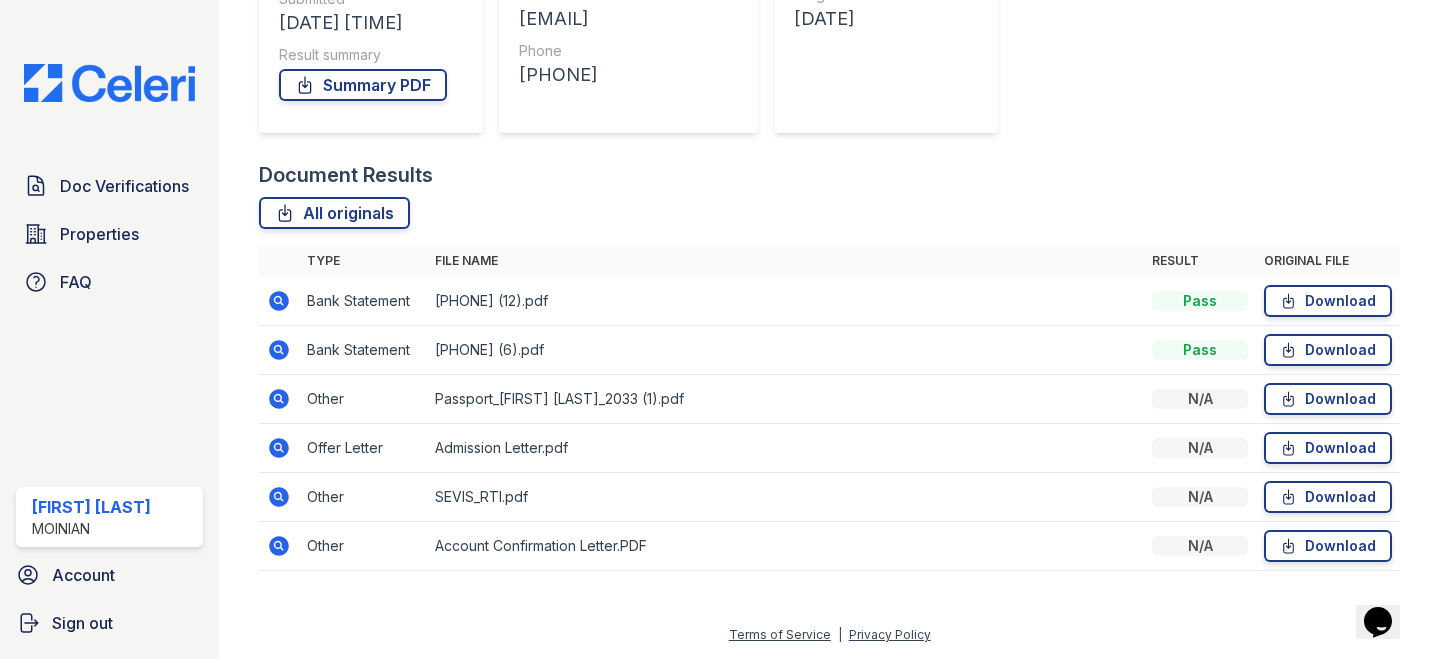 click 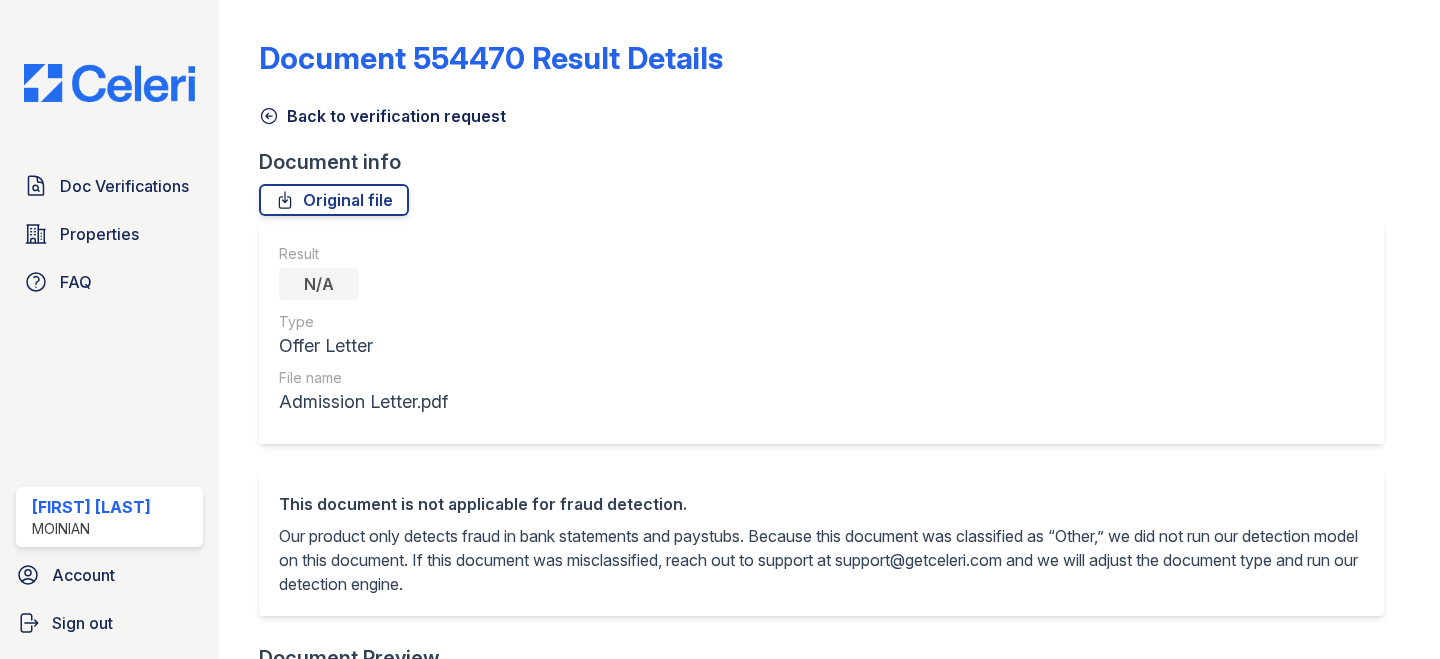 scroll, scrollTop: 0, scrollLeft: 0, axis: both 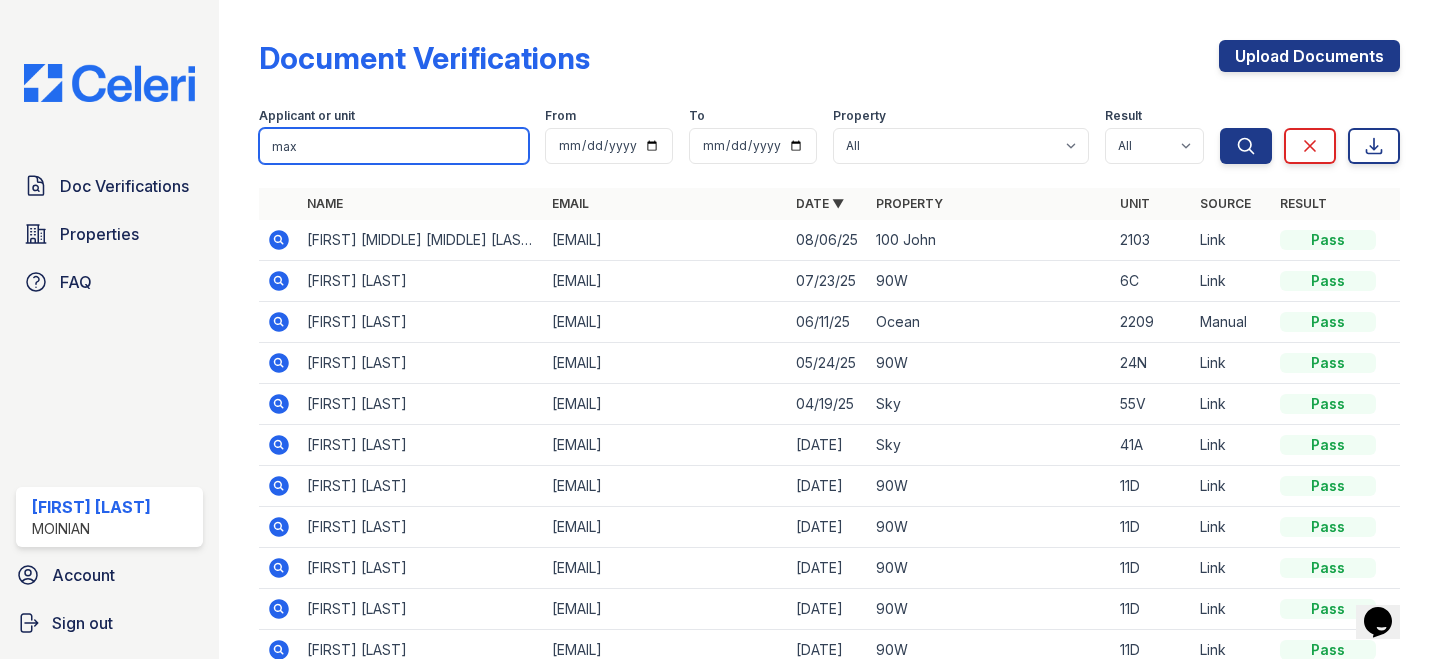 click on "max" at bounding box center [394, 146] 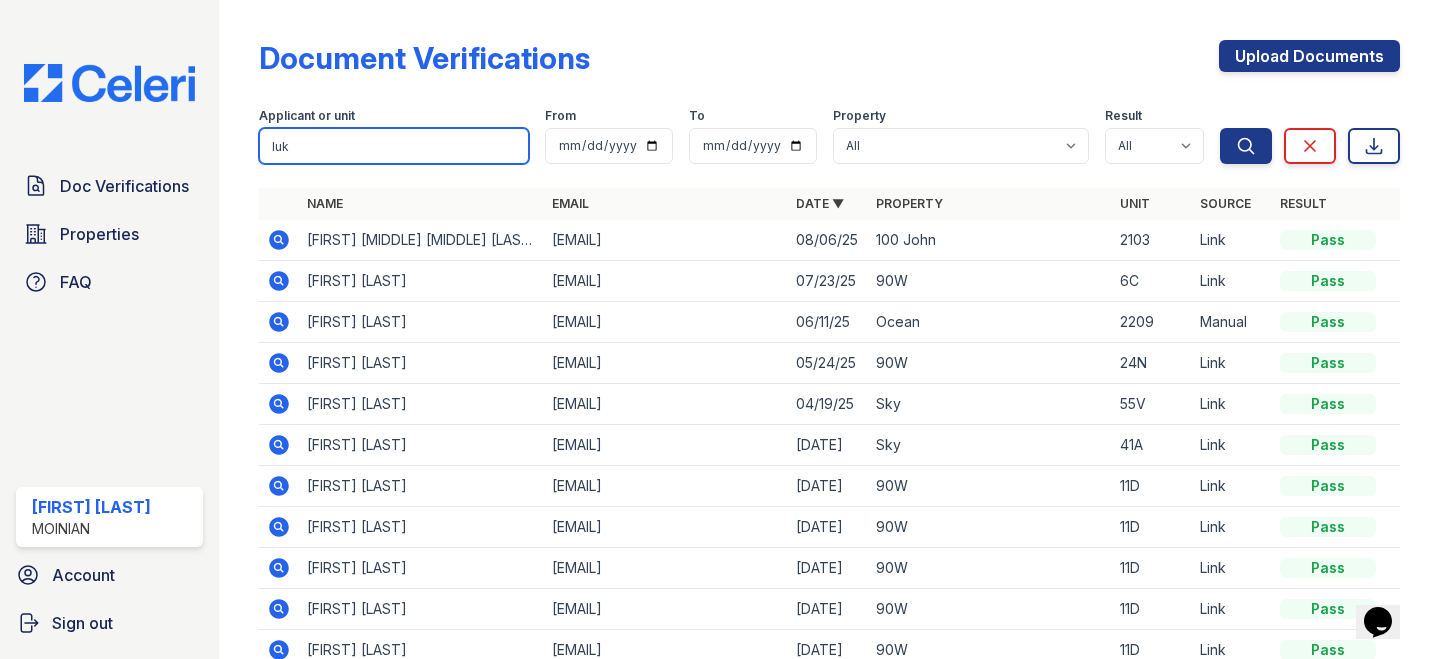 click on "Search" at bounding box center (1246, 146) 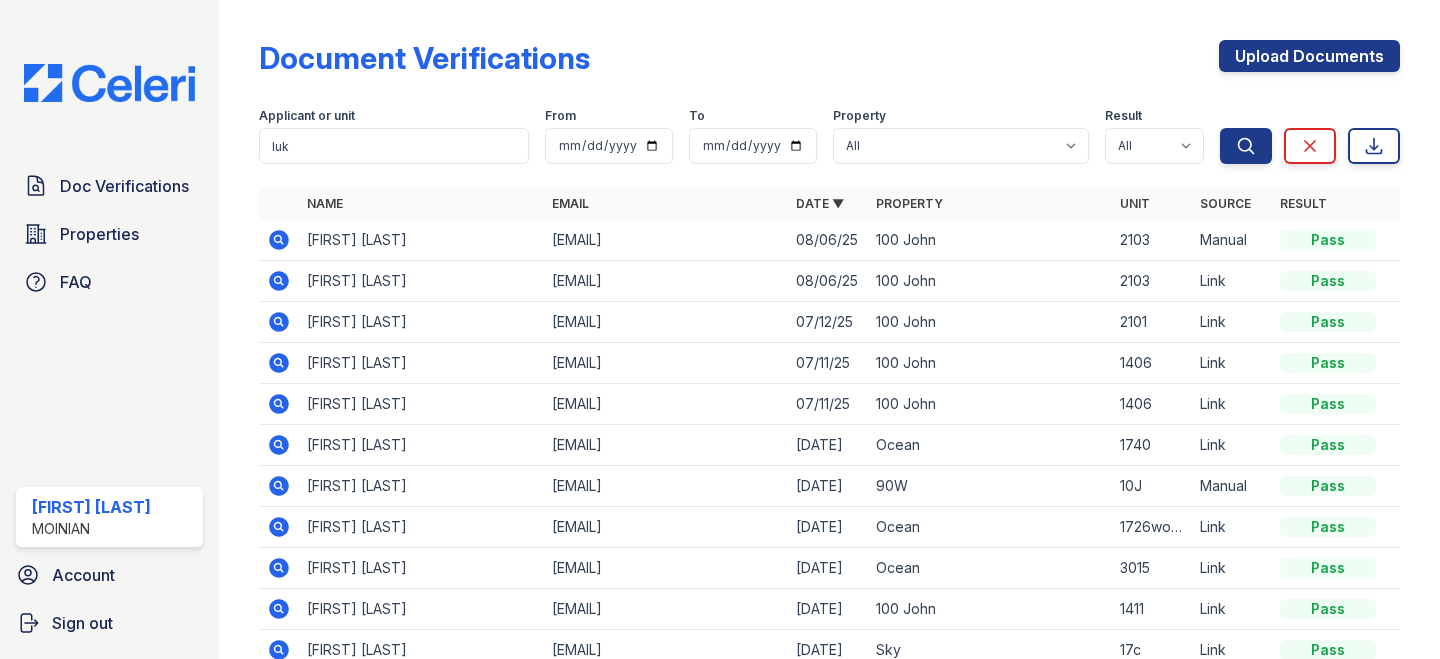 click 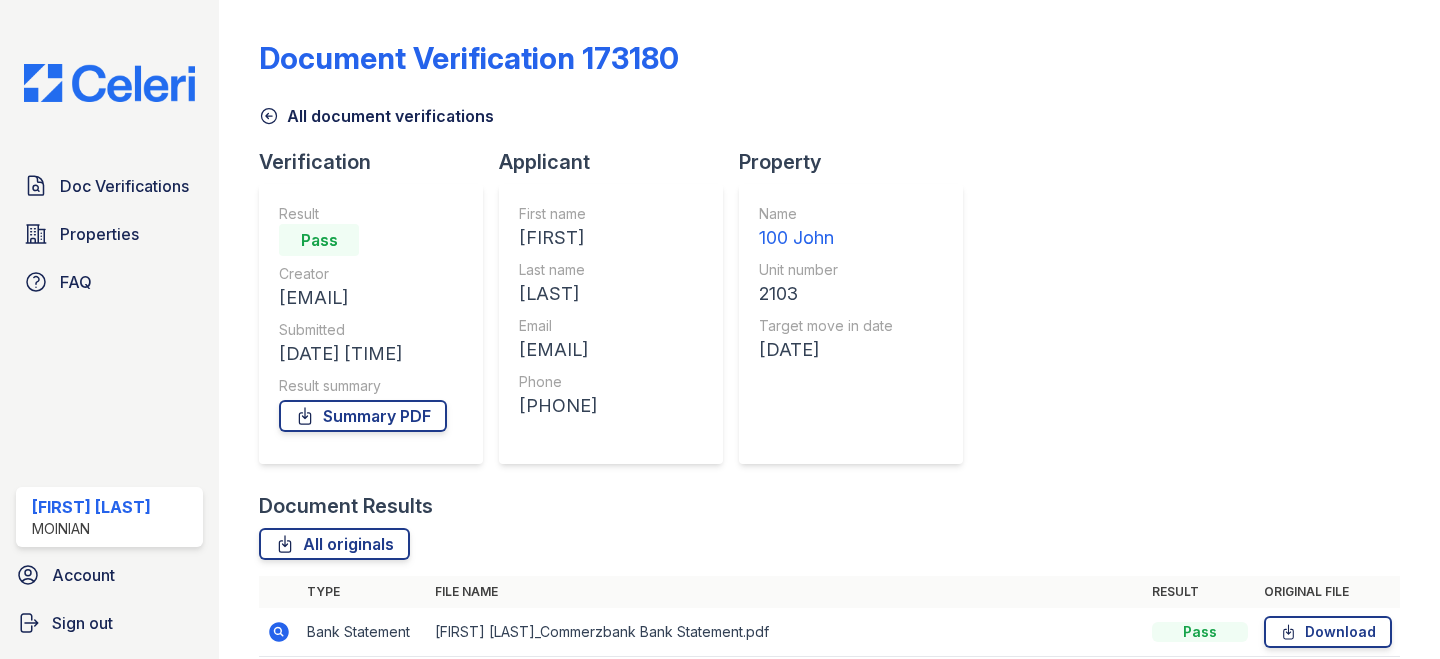scroll, scrollTop: 0, scrollLeft: 0, axis: both 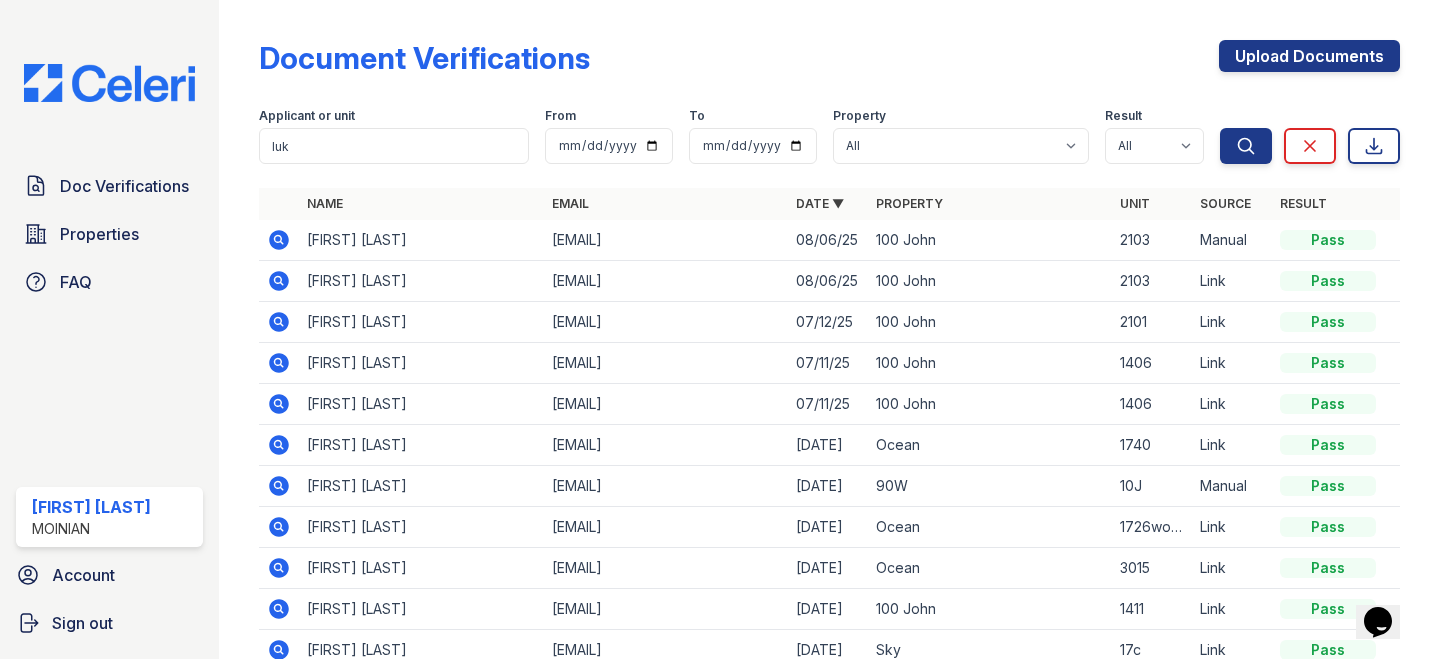 click 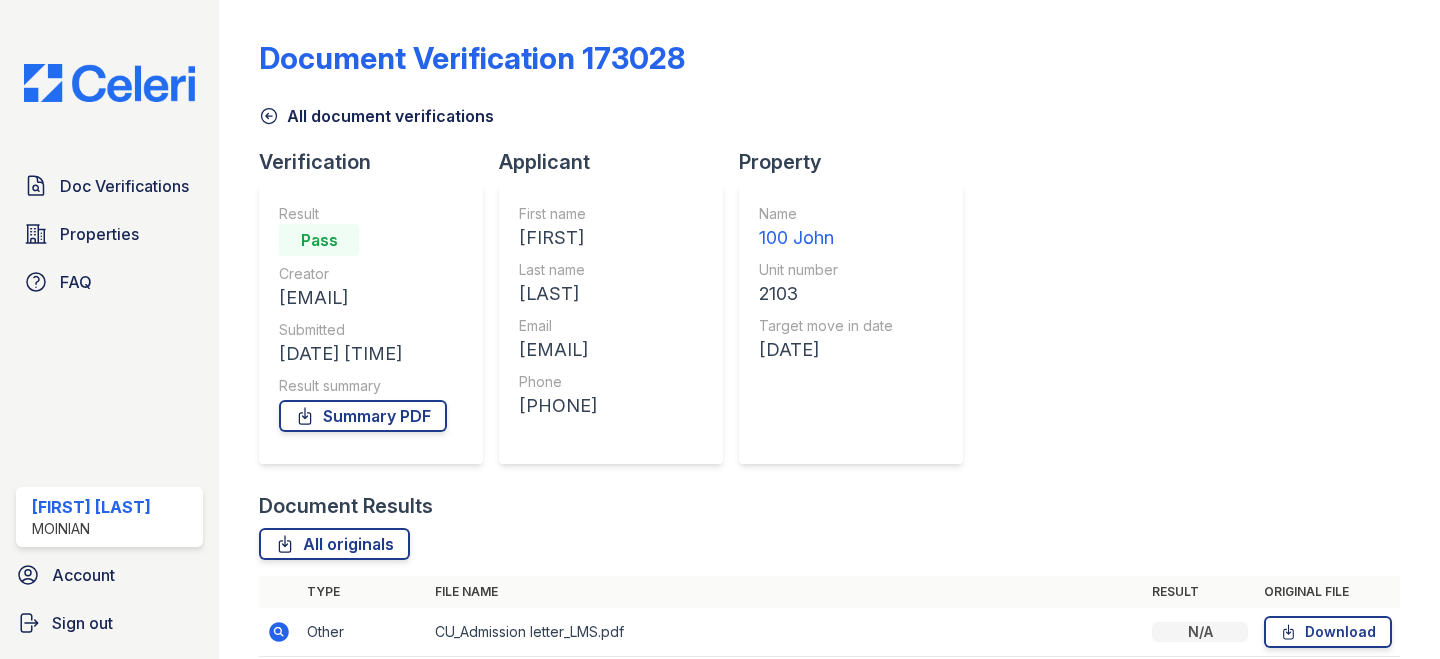 scroll, scrollTop: 0, scrollLeft: 0, axis: both 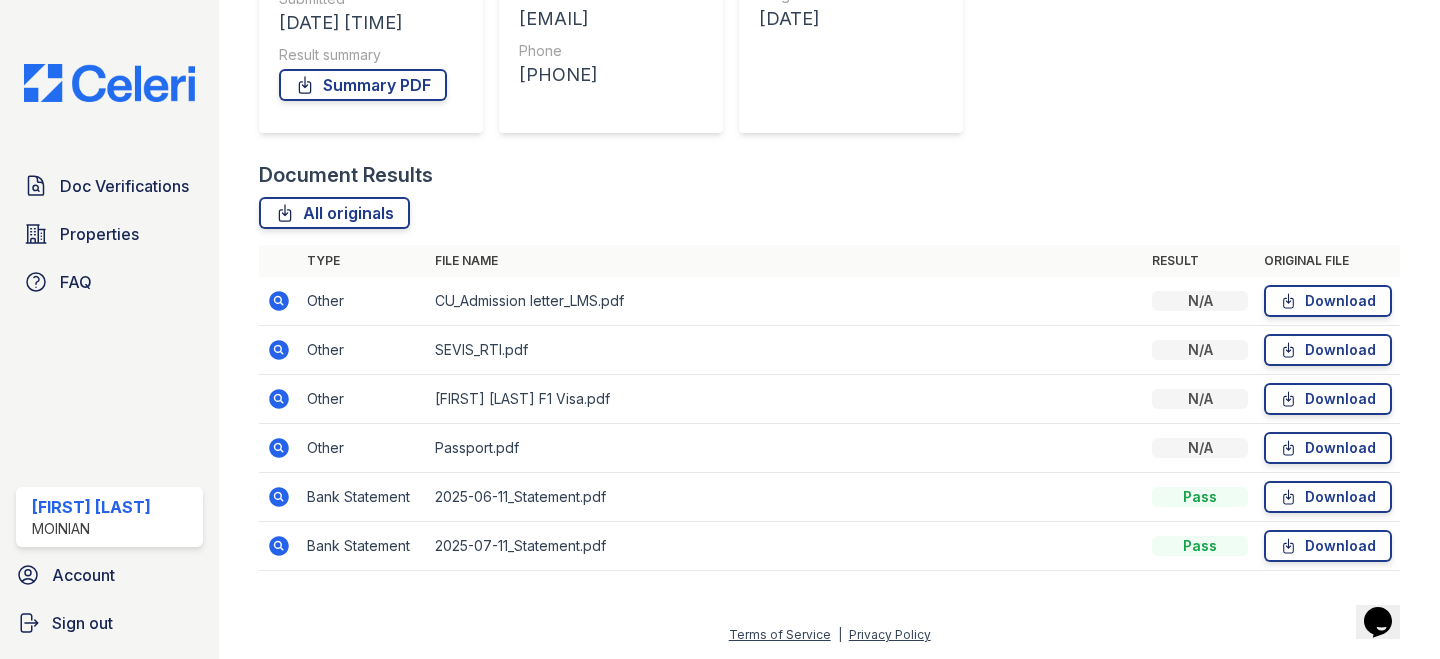 click 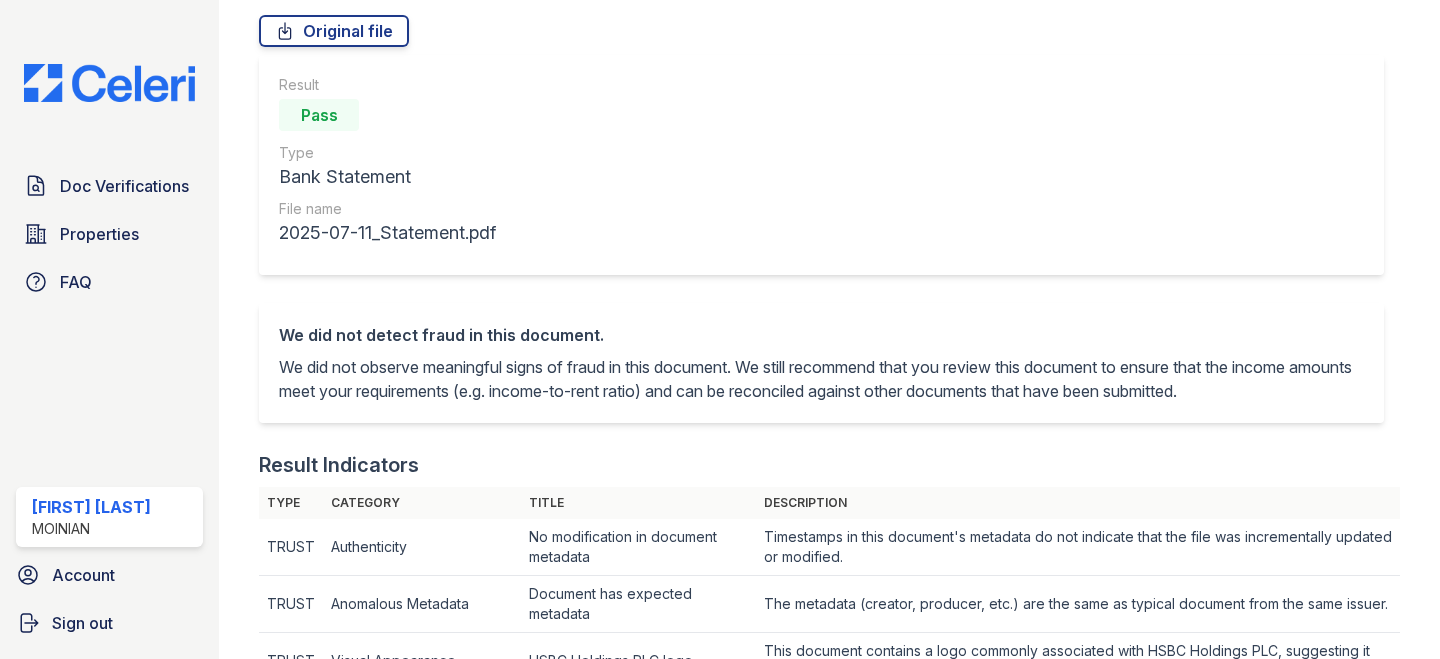 scroll, scrollTop: 0, scrollLeft: 0, axis: both 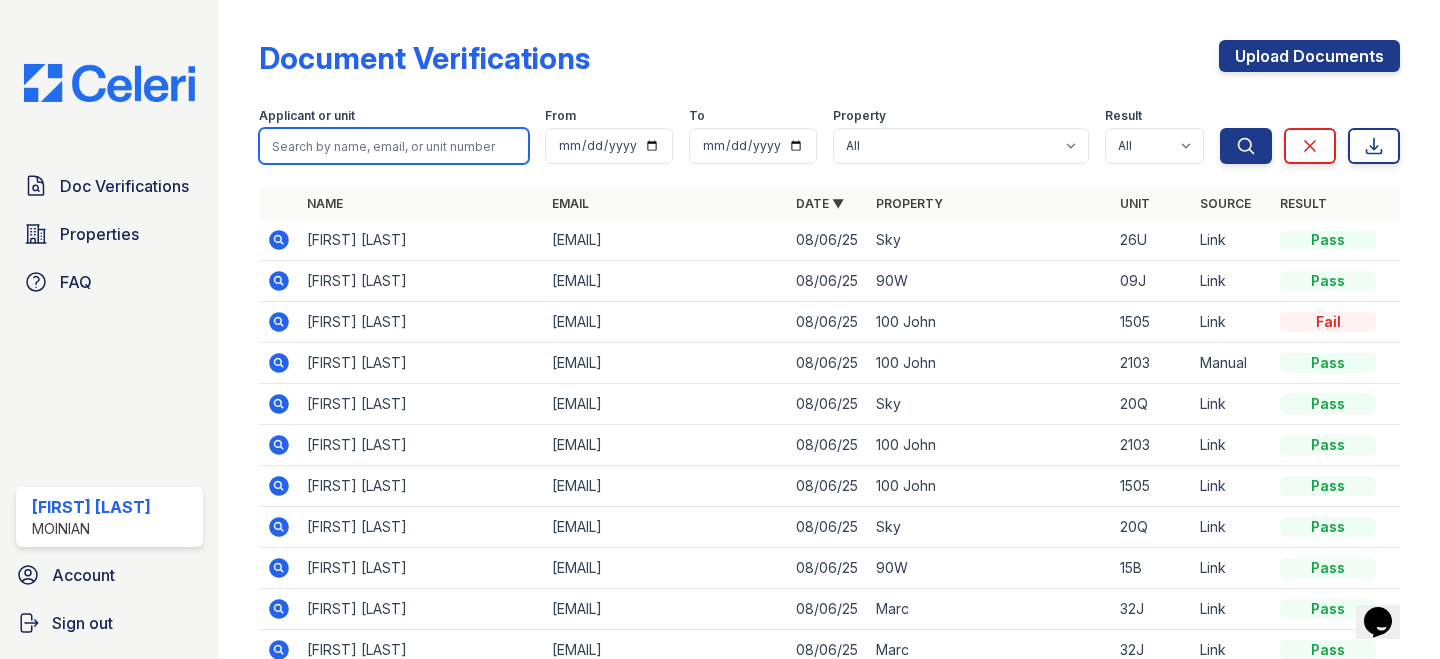 click at bounding box center [394, 146] 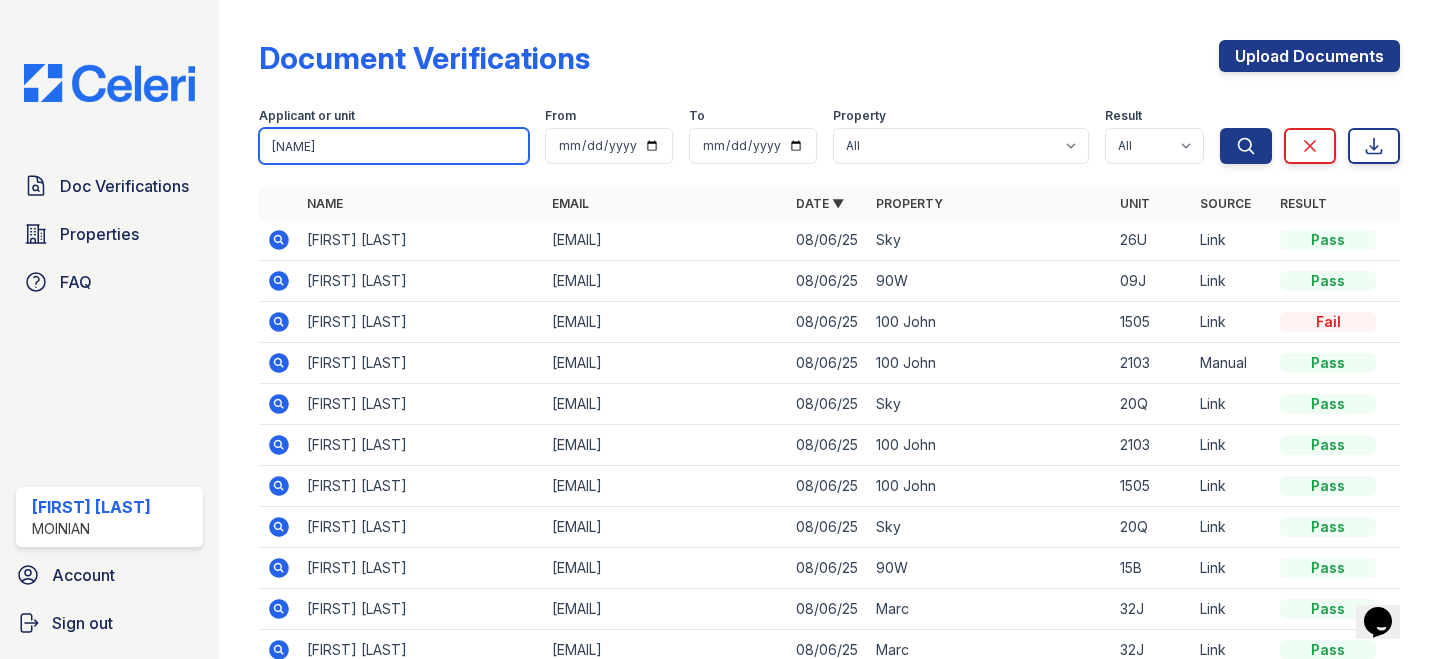 type on "[NAME]" 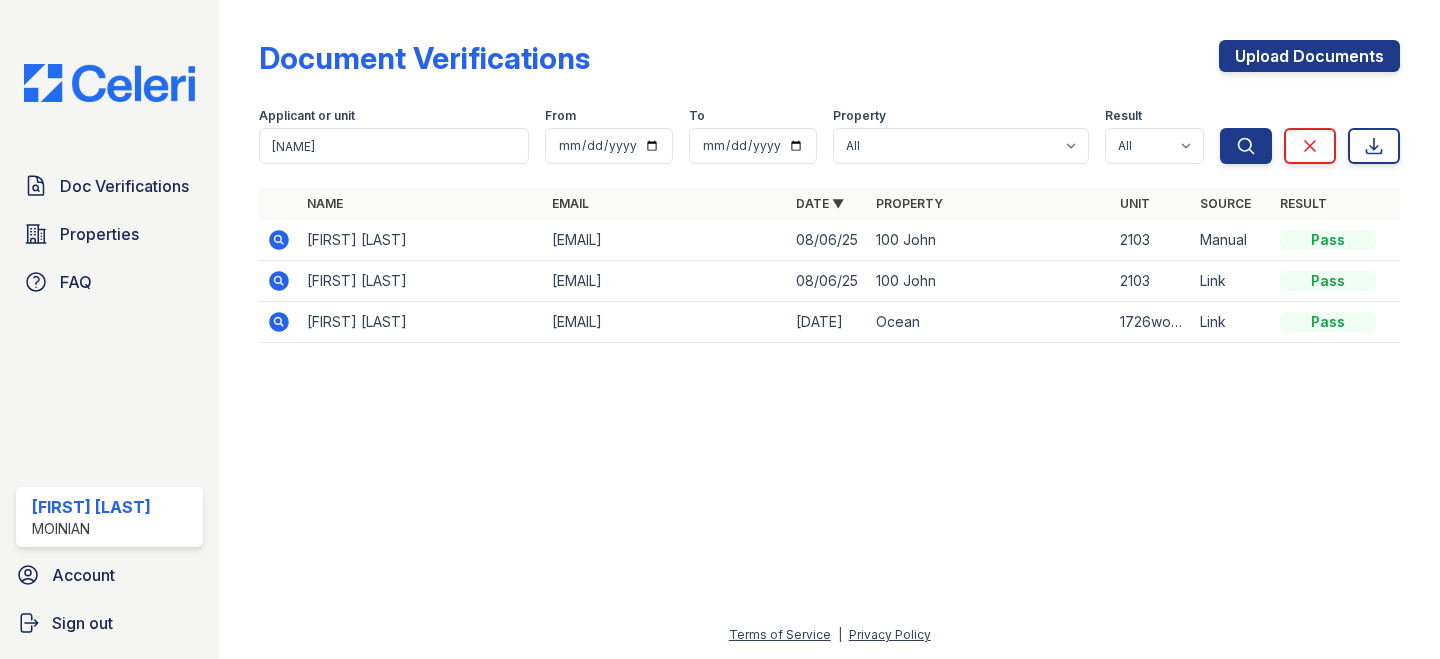 click 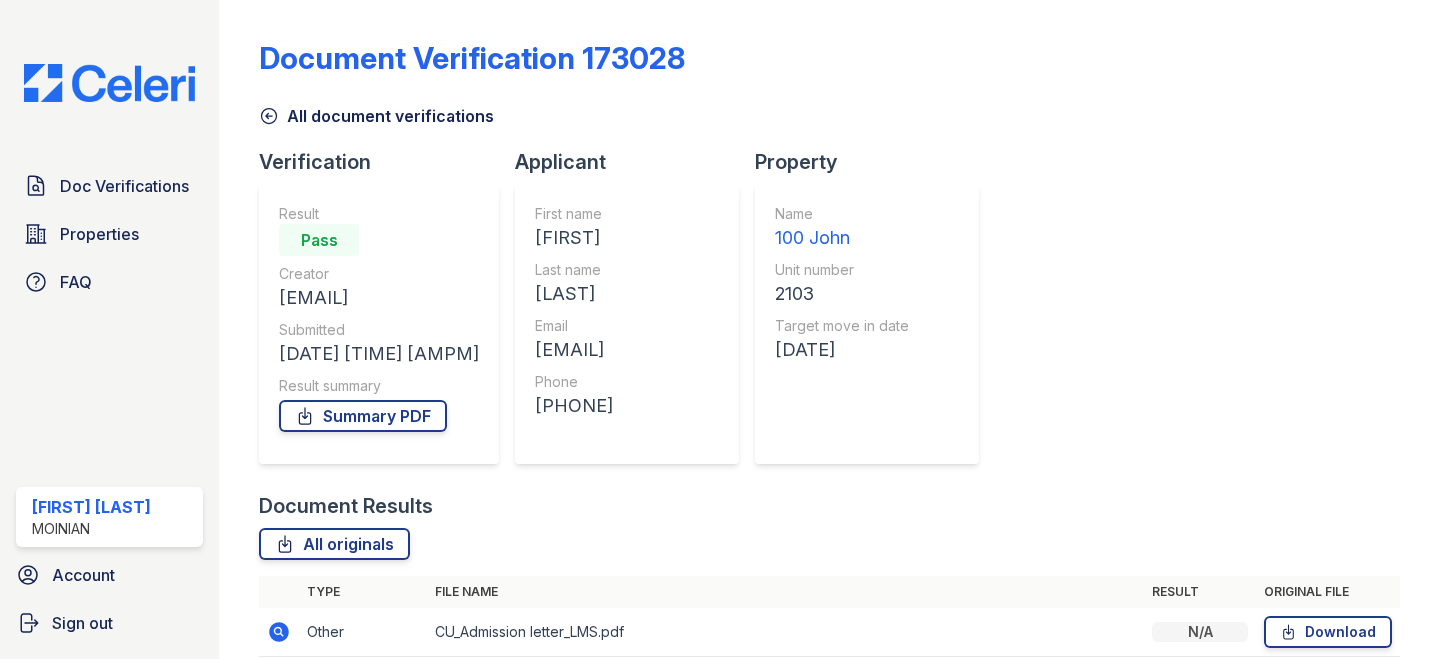 scroll, scrollTop: 0, scrollLeft: 0, axis: both 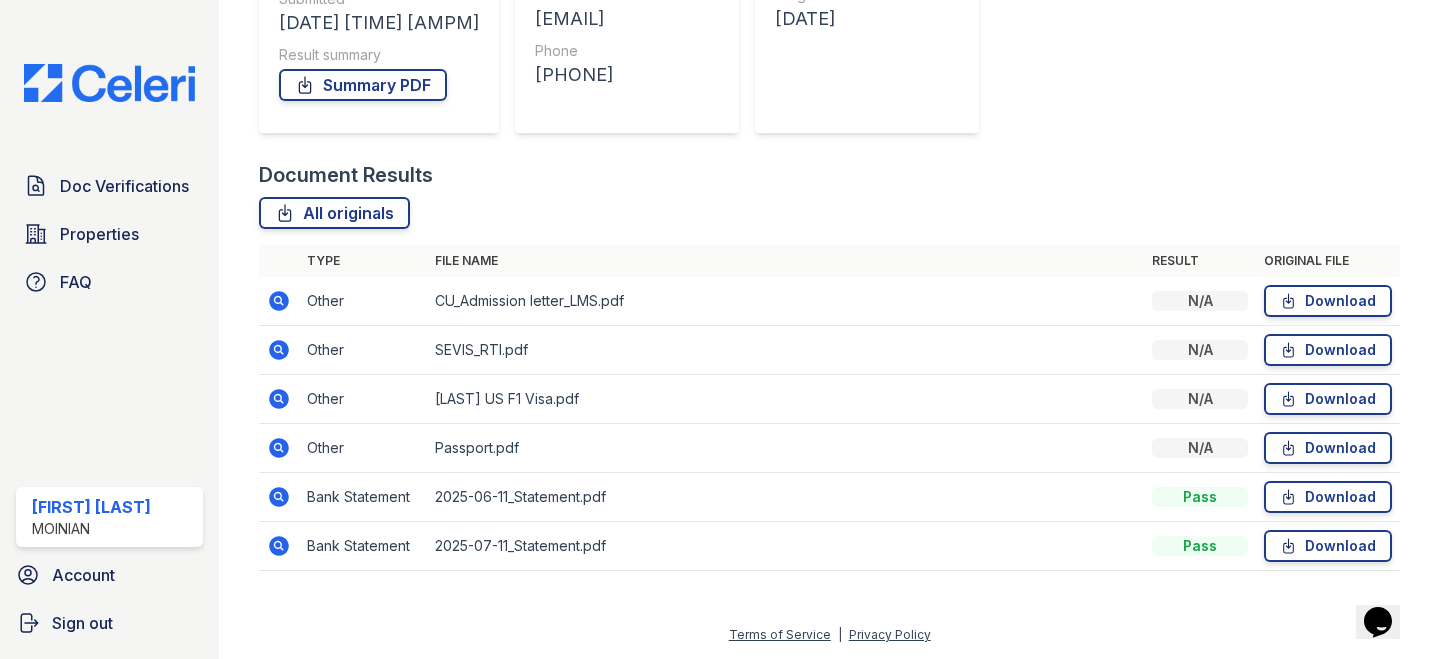 click at bounding box center [279, 350] 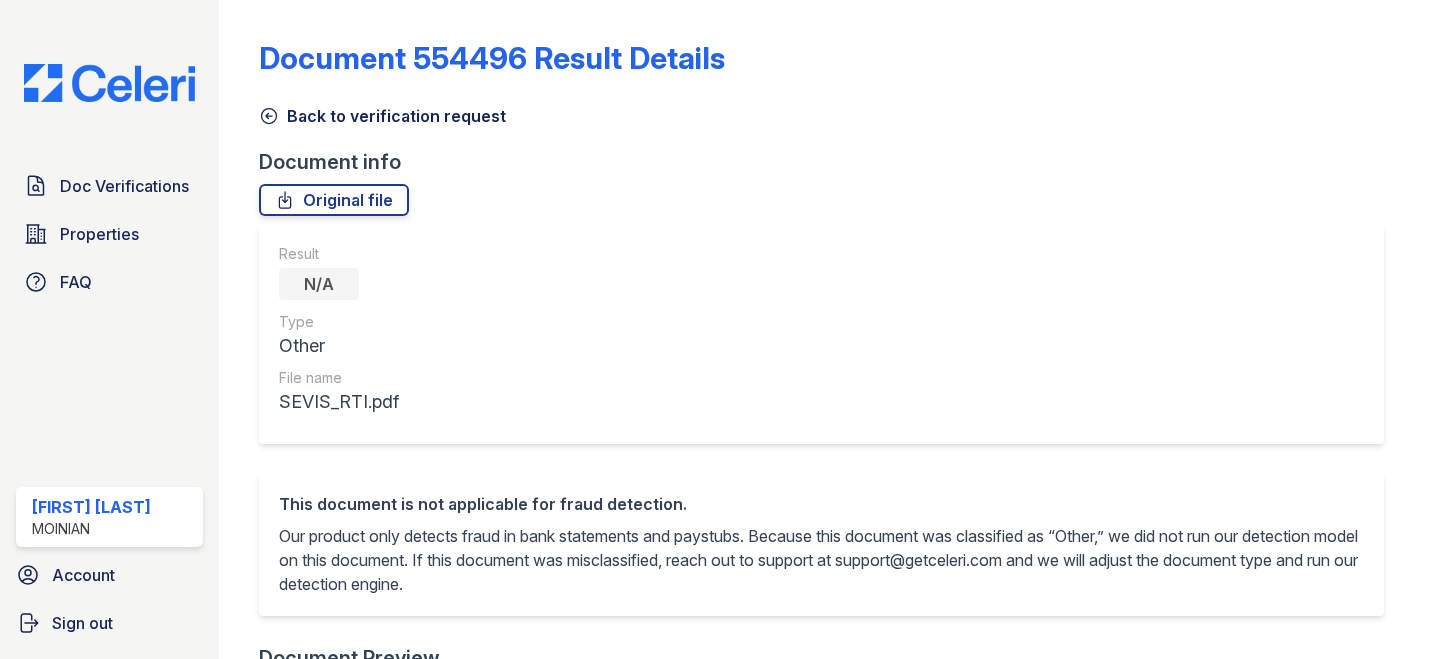 scroll, scrollTop: 0, scrollLeft: 0, axis: both 